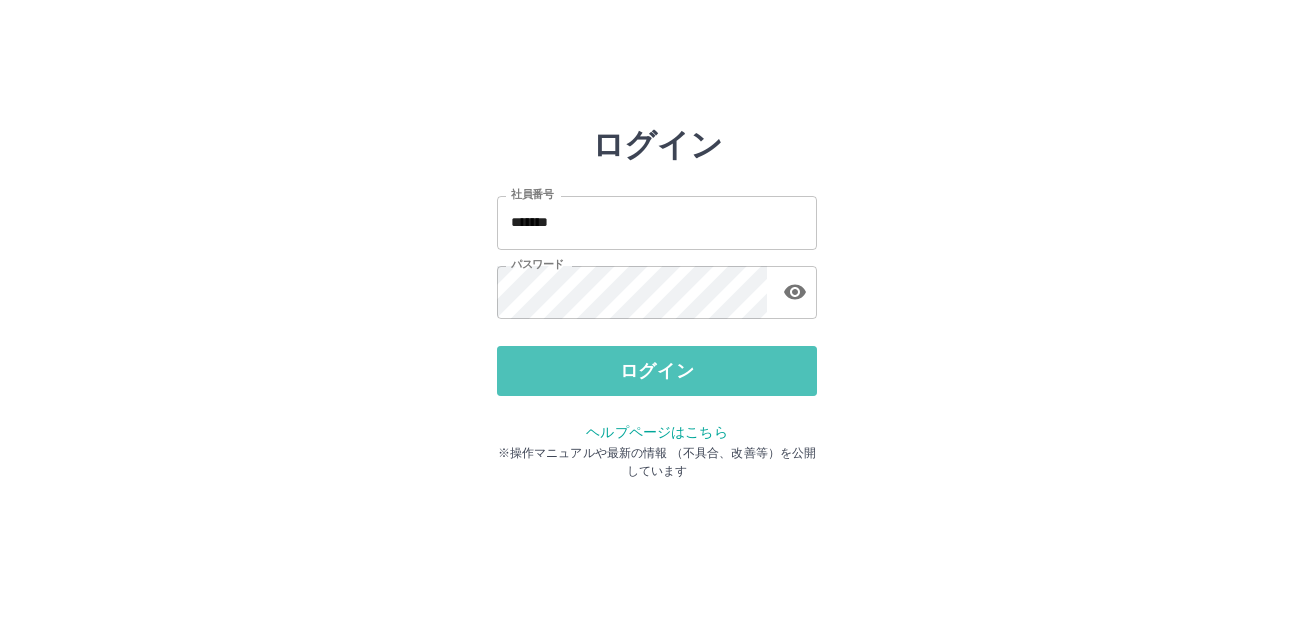 scroll, scrollTop: 0, scrollLeft: 0, axis: both 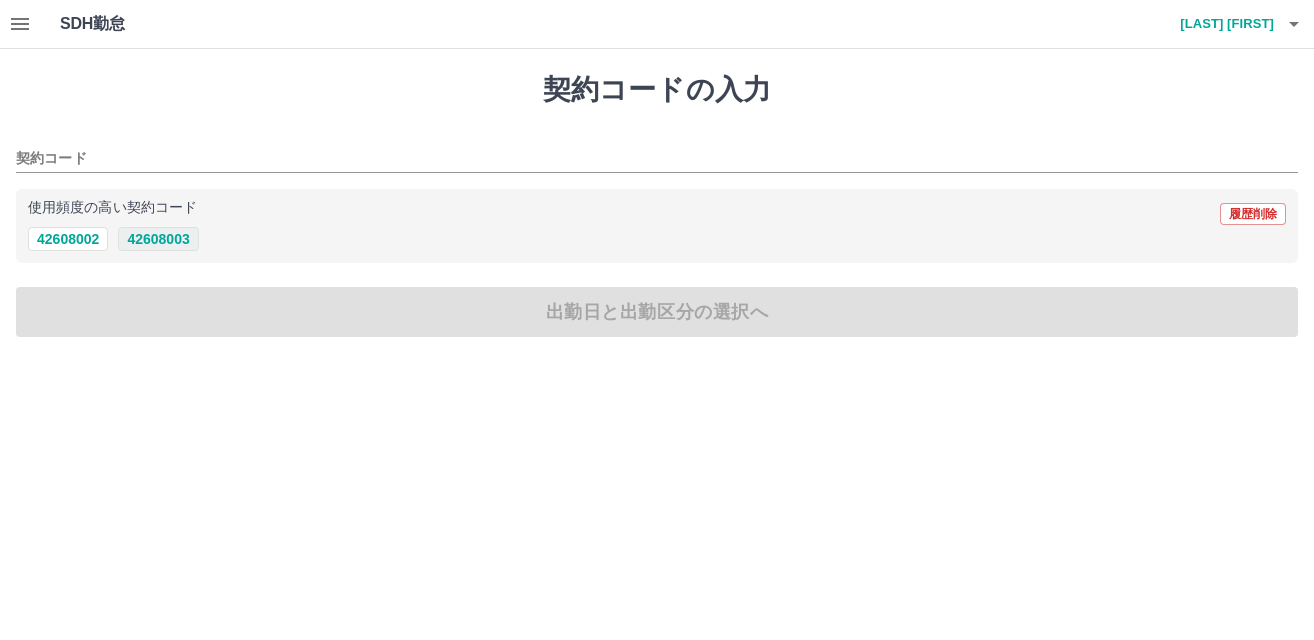 click on "42608003" at bounding box center (158, 239) 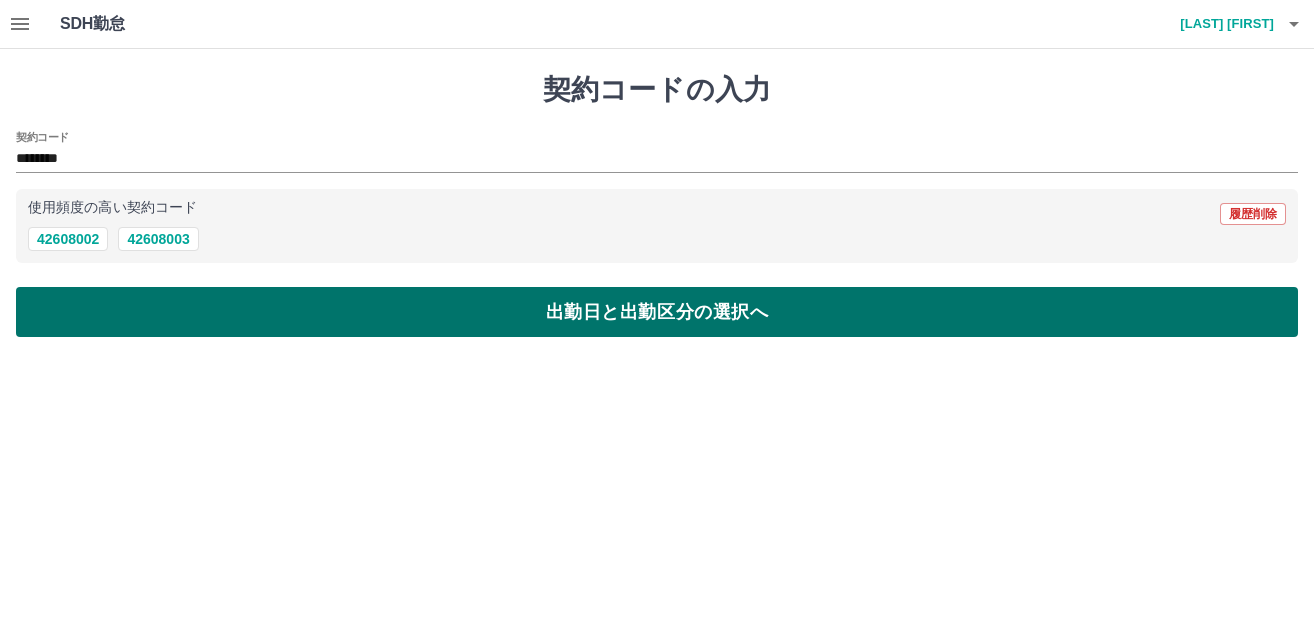 click on "出勤日と出勤区分の選択へ" at bounding box center [657, 312] 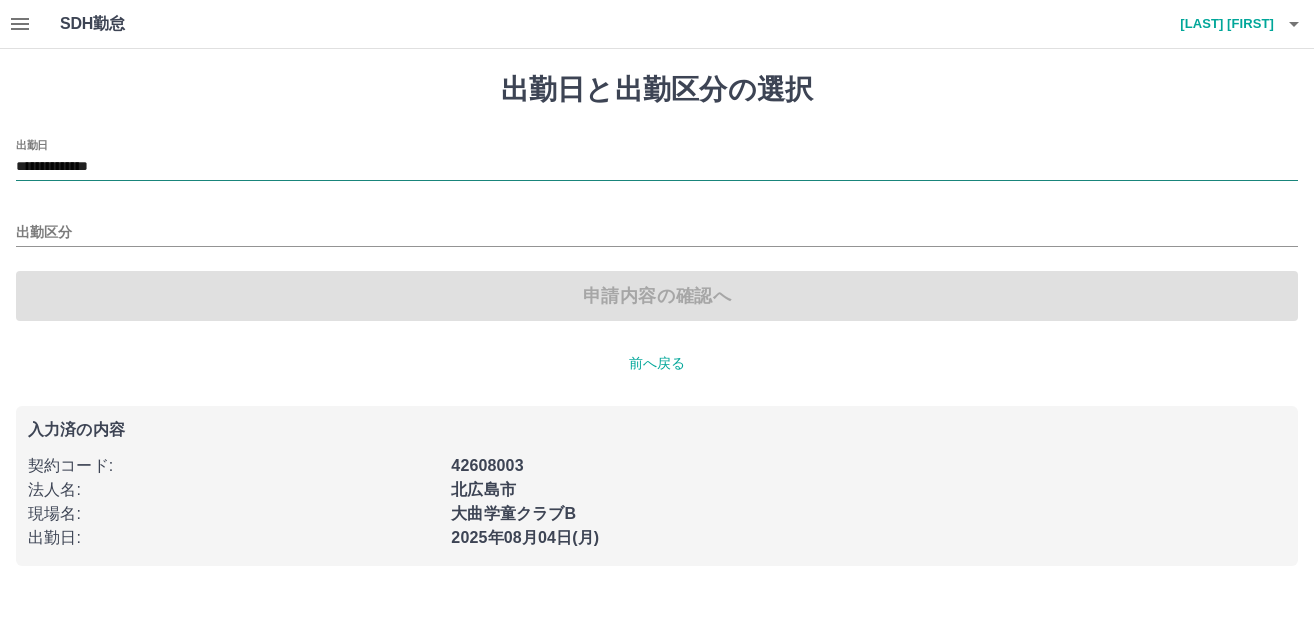 click on "**********" at bounding box center (657, 167) 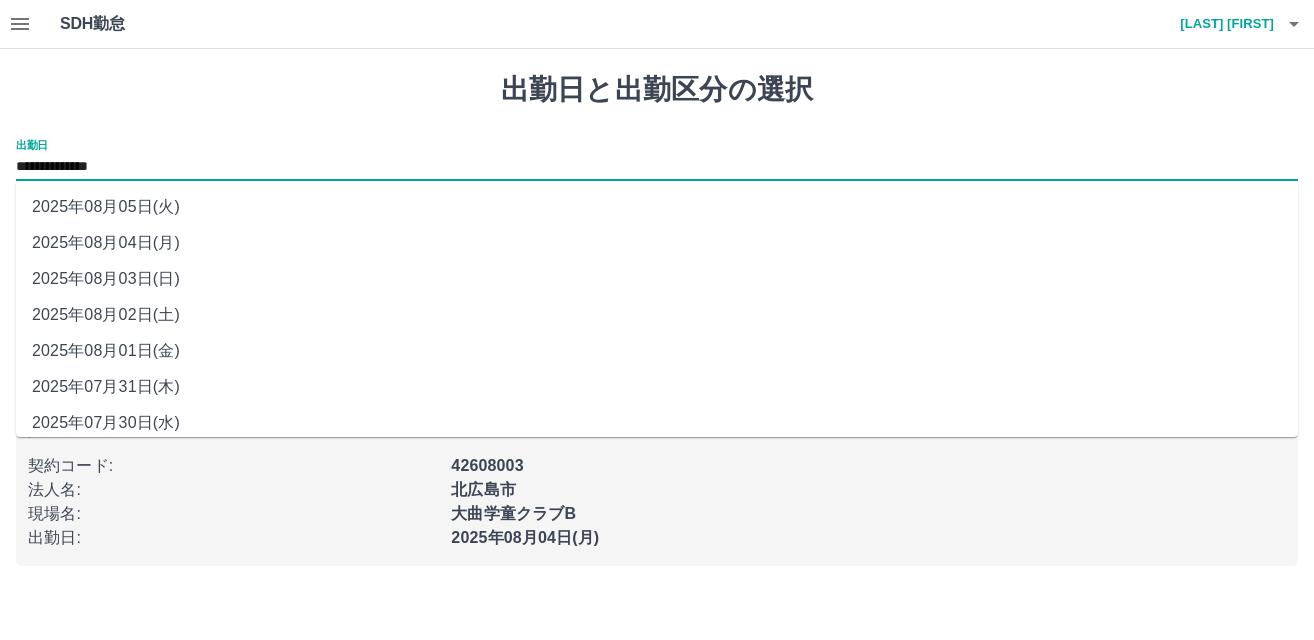 click on "2025年08月03日(日)" at bounding box center (657, 279) 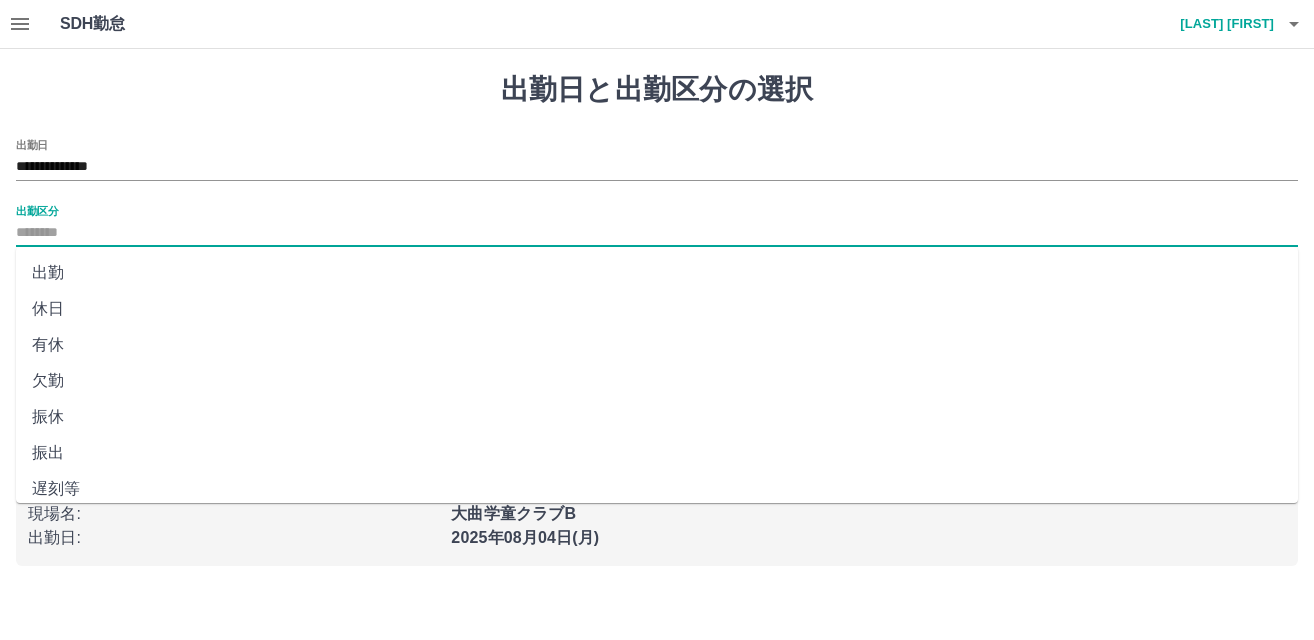 click on "出勤区分" at bounding box center (657, 233) 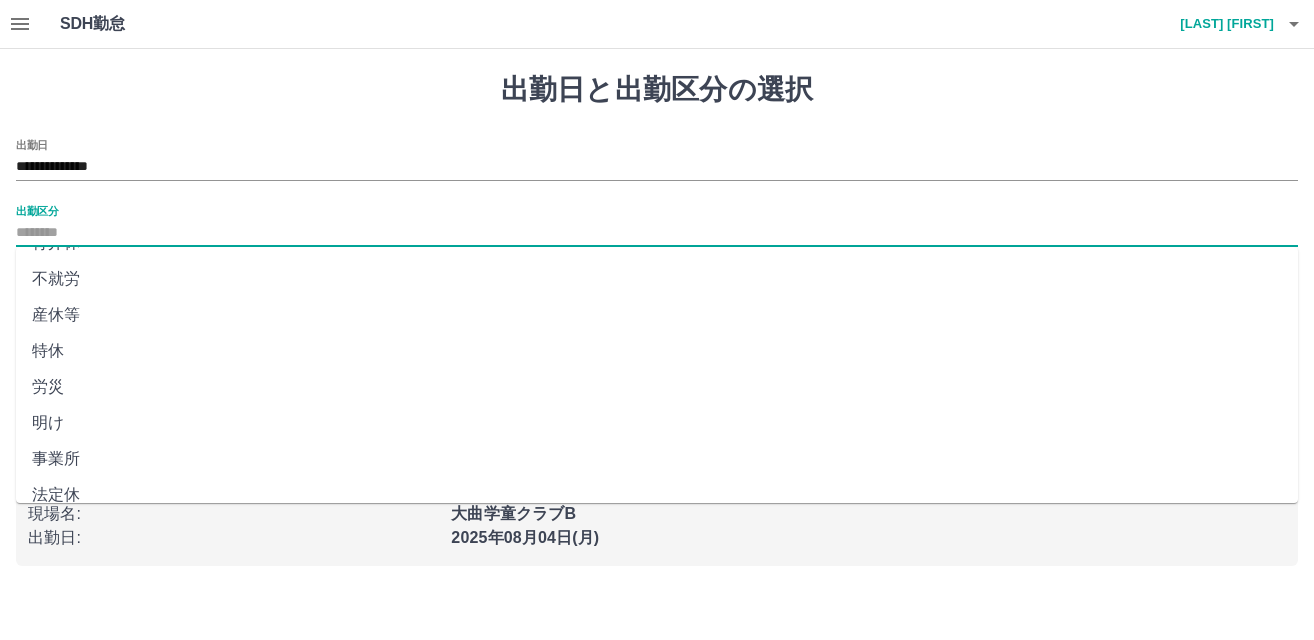scroll, scrollTop: 408, scrollLeft: 0, axis: vertical 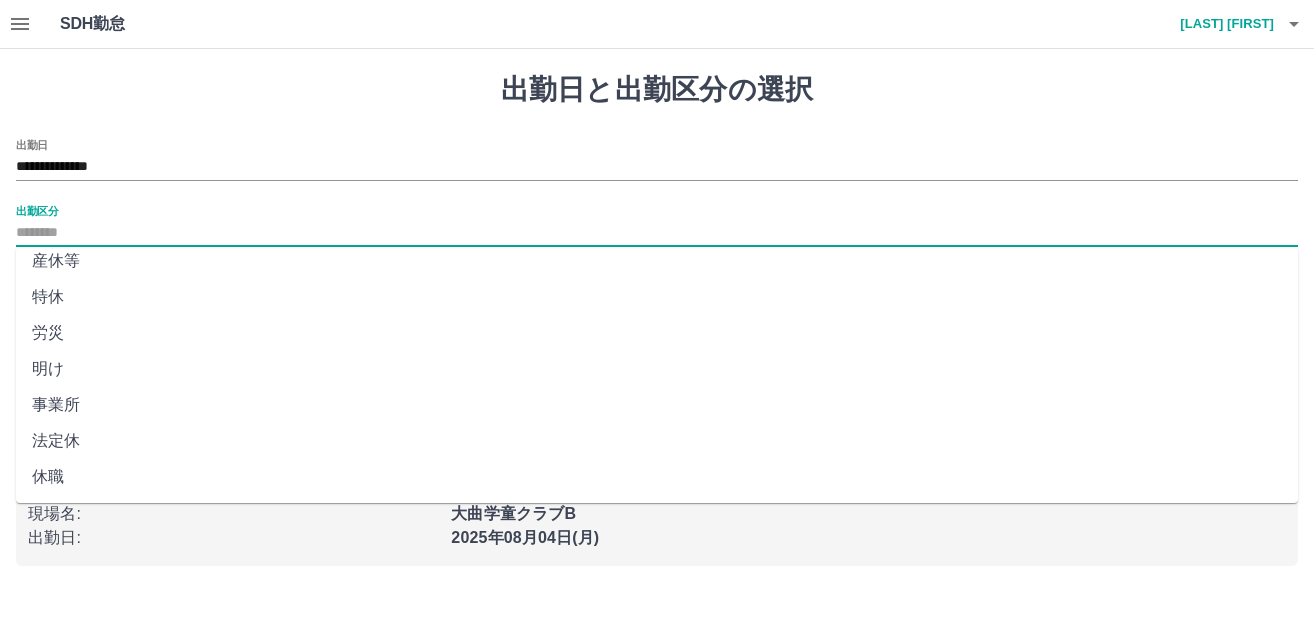 click on "法定休" at bounding box center [657, 441] 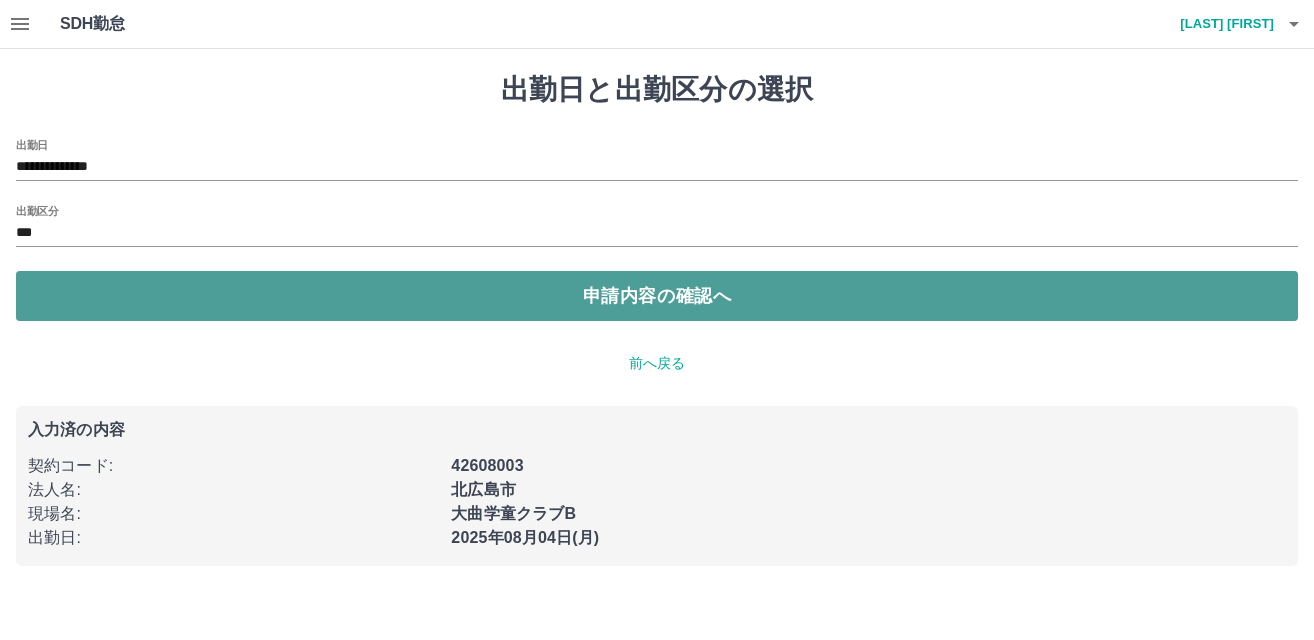 click on "申請内容の確認へ" at bounding box center (657, 296) 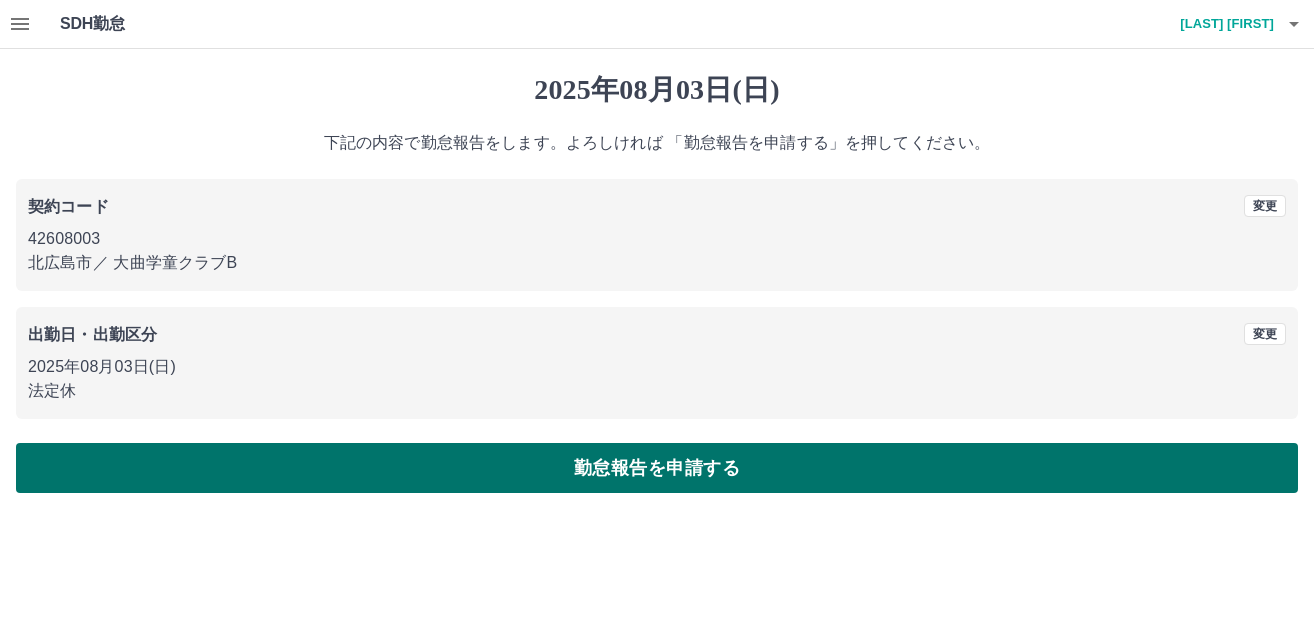 click on "勤怠報告を申請する" at bounding box center [657, 468] 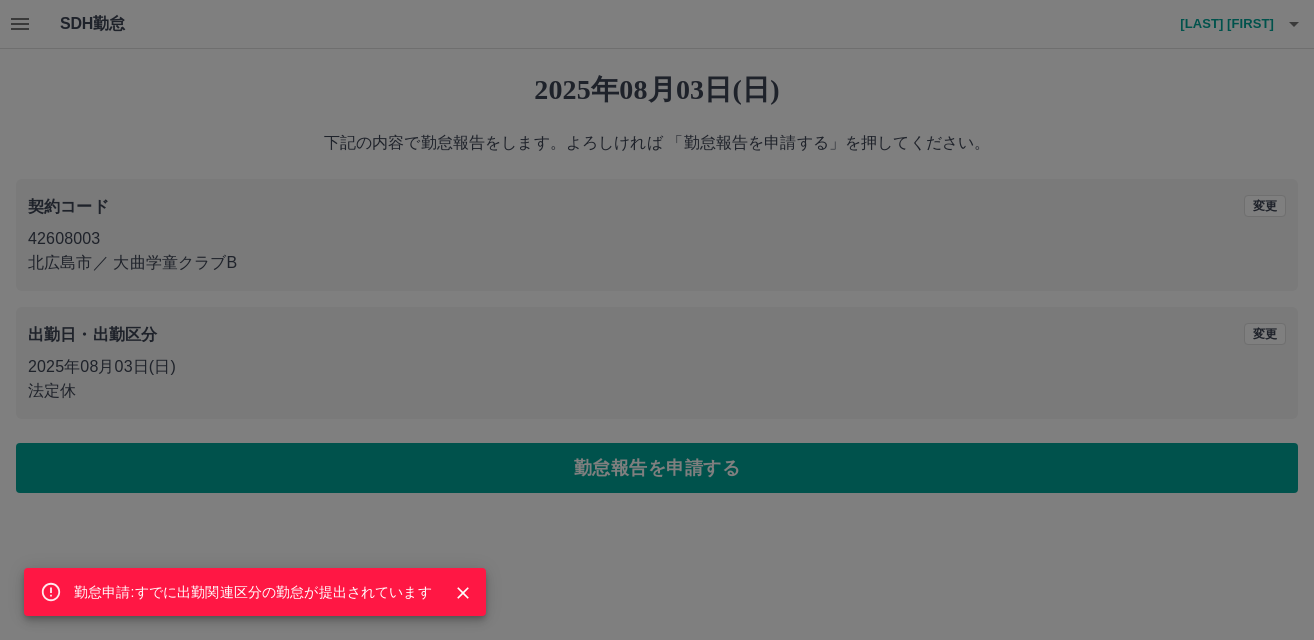 click 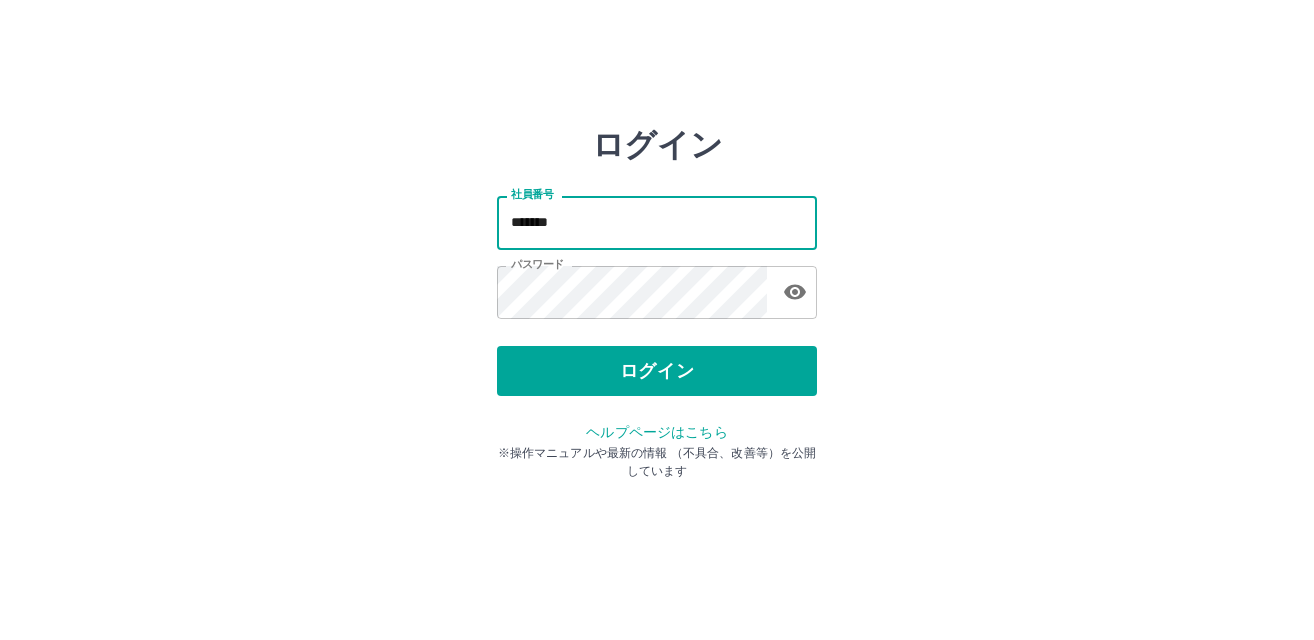 scroll, scrollTop: 0, scrollLeft: 0, axis: both 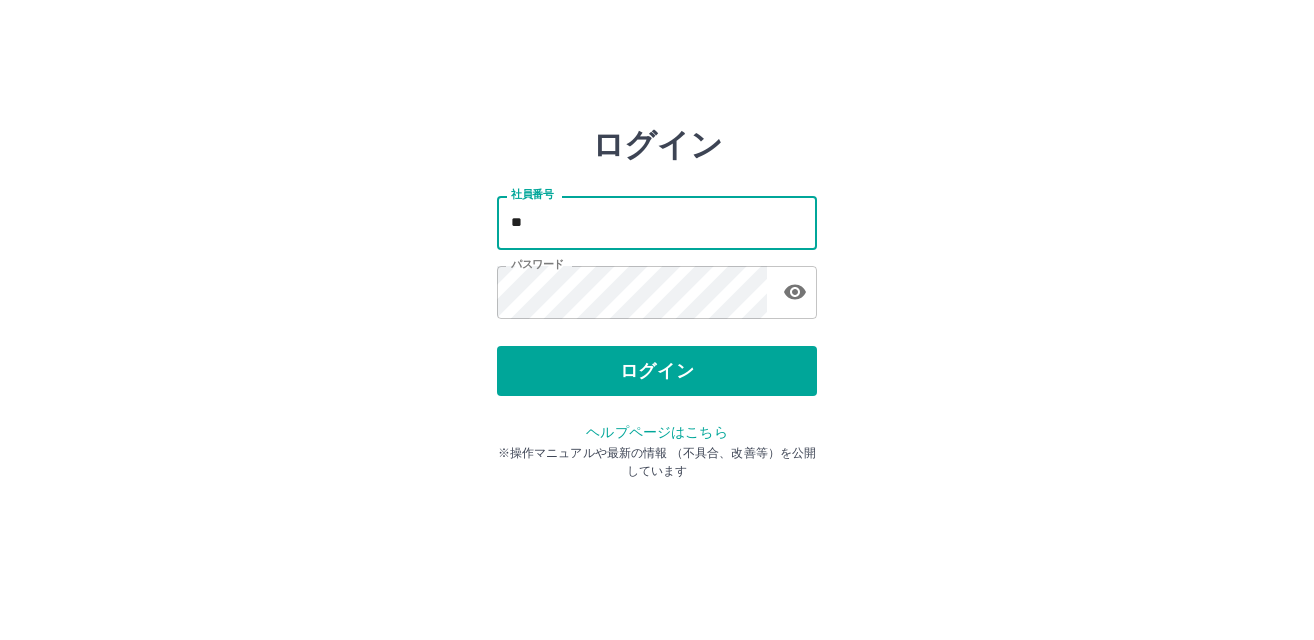 type on "*******" 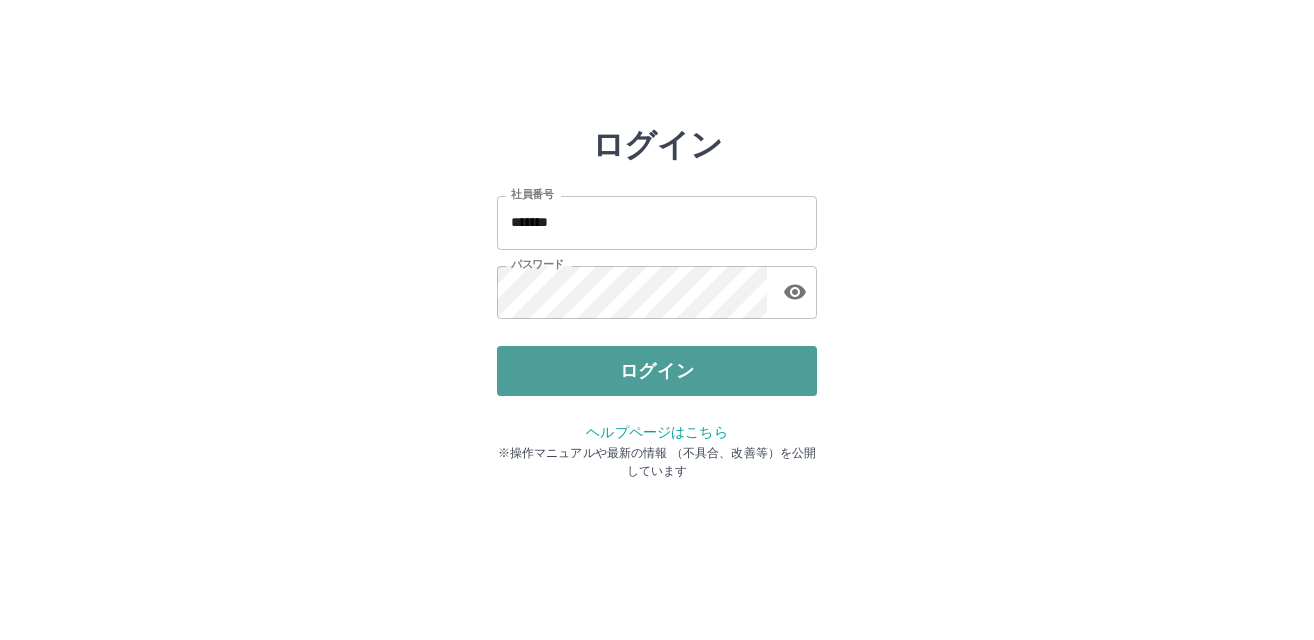 click on "ログイン" at bounding box center [657, 371] 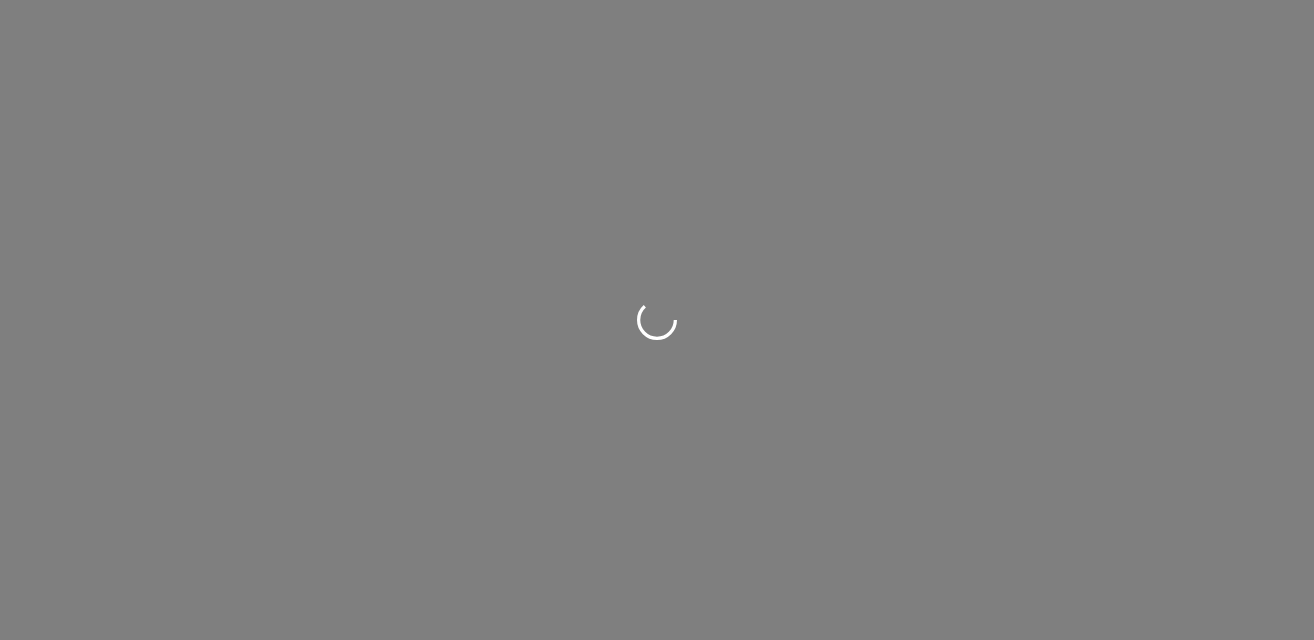 scroll, scrollTop: 0, scrollLeft: 0, axis: both 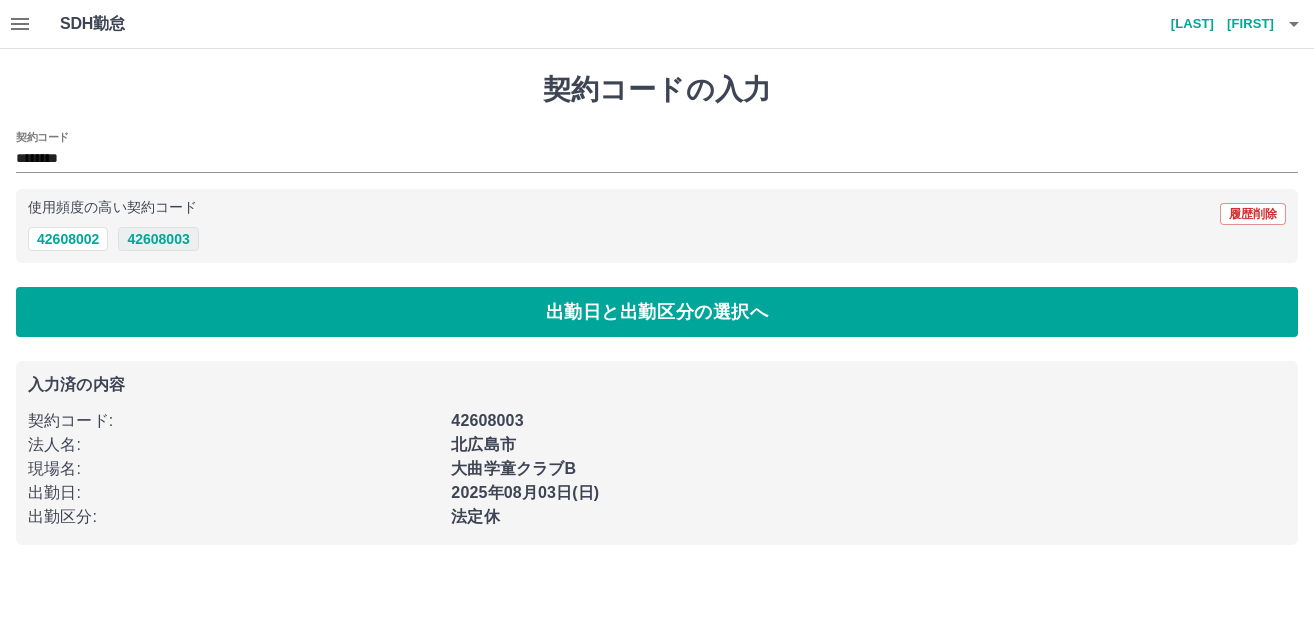 click on "42608003" at bounding box center [158, 239] 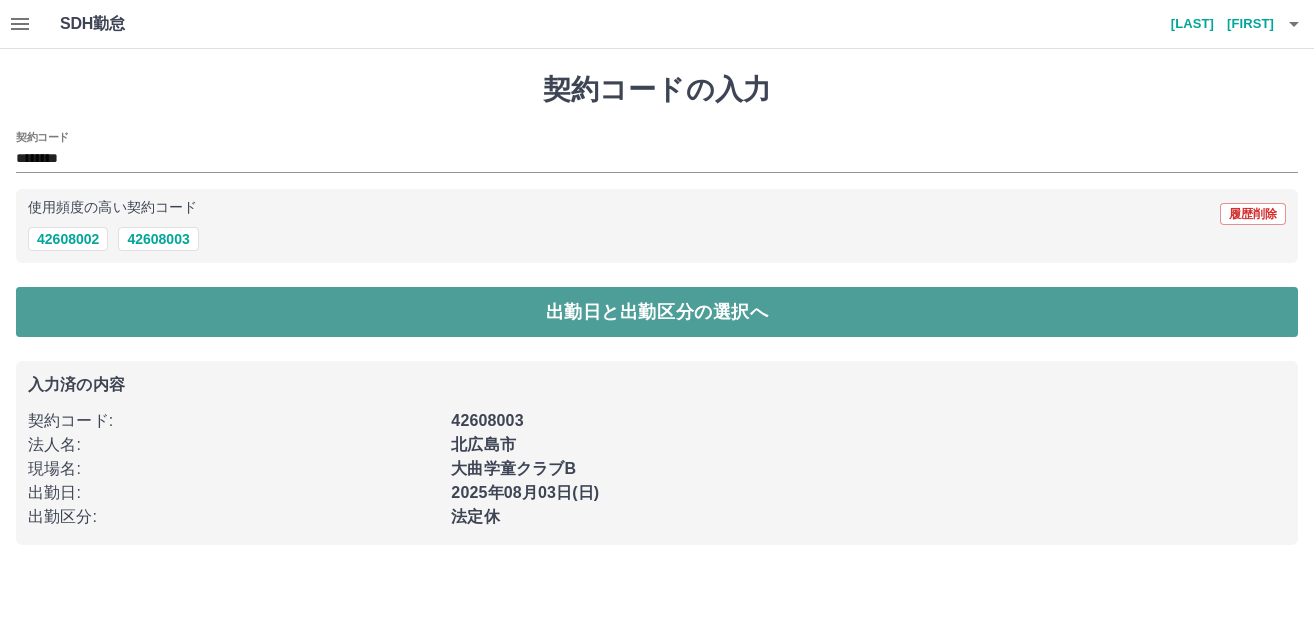 click on "出勤日と出勤区分の選択へ" at bounding box center (657, 312) 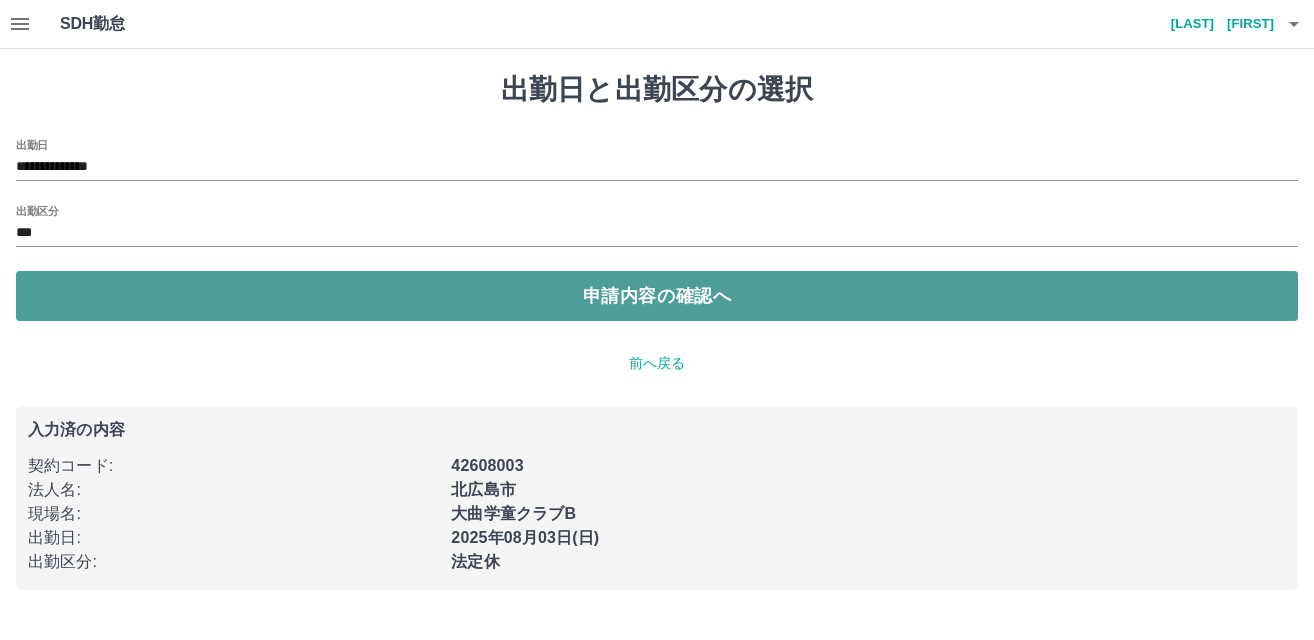 click on "申請内容の確認へ" at bounding box center [657, 296] 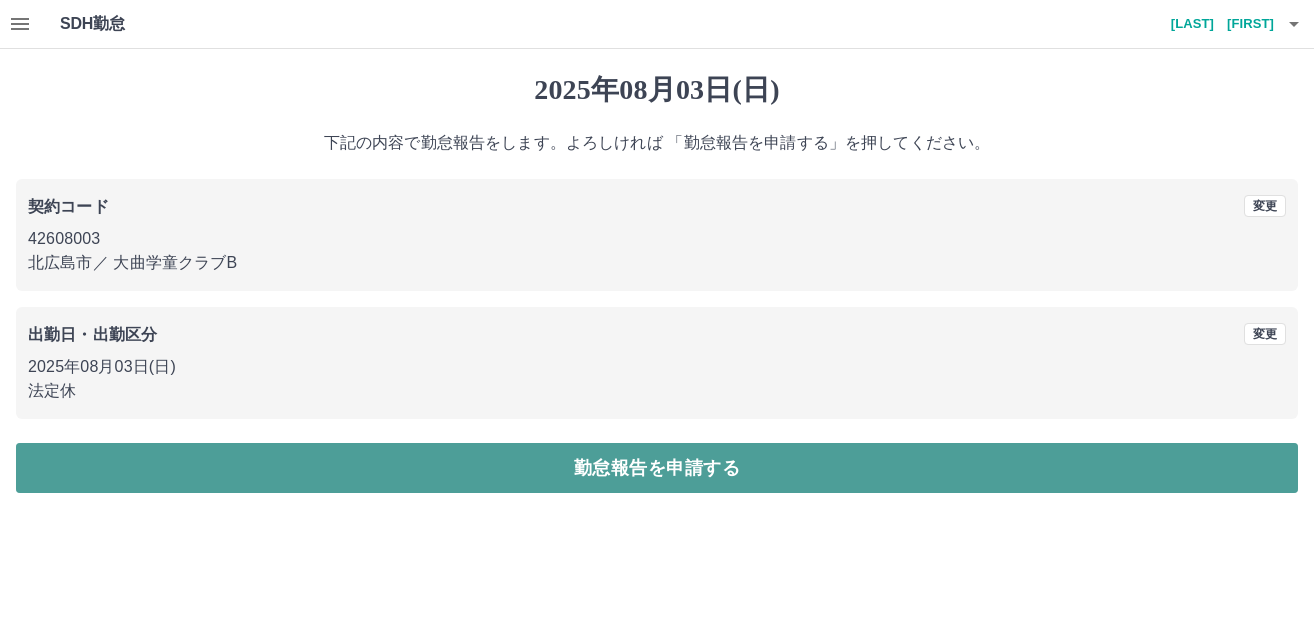 click on "勤怠報告を申請する" at bounding box center (657, 468) 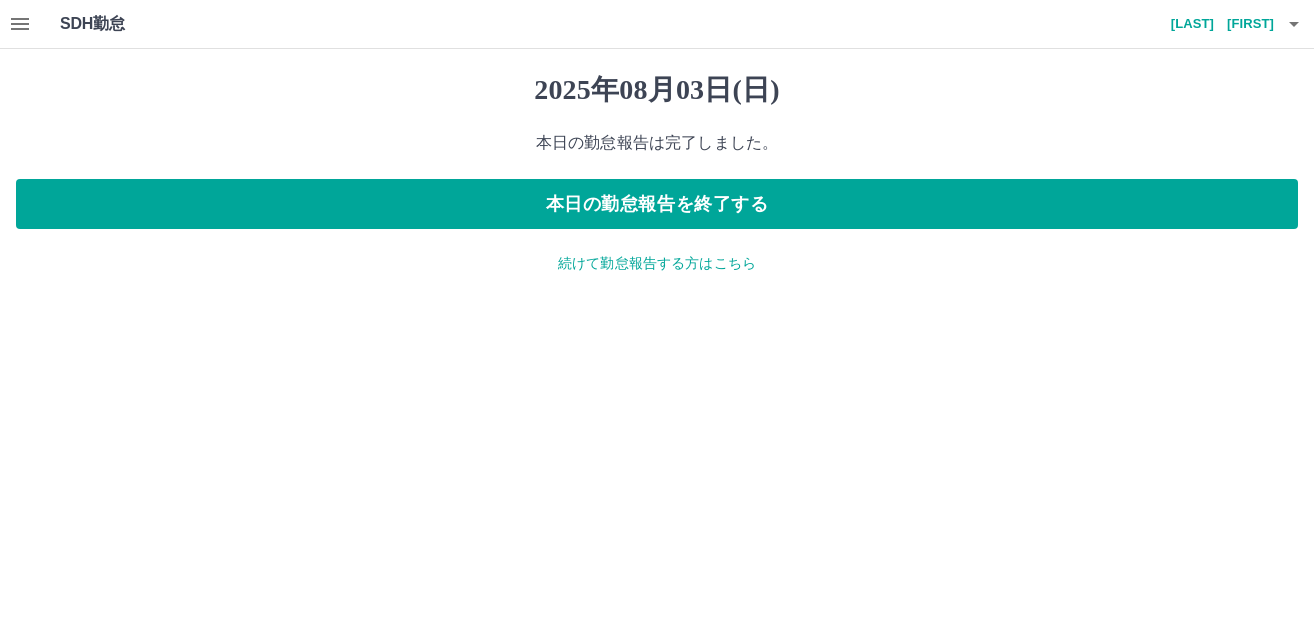 click on "続けて勤怠報告する方はこちら" at bounding box center (657, 263) 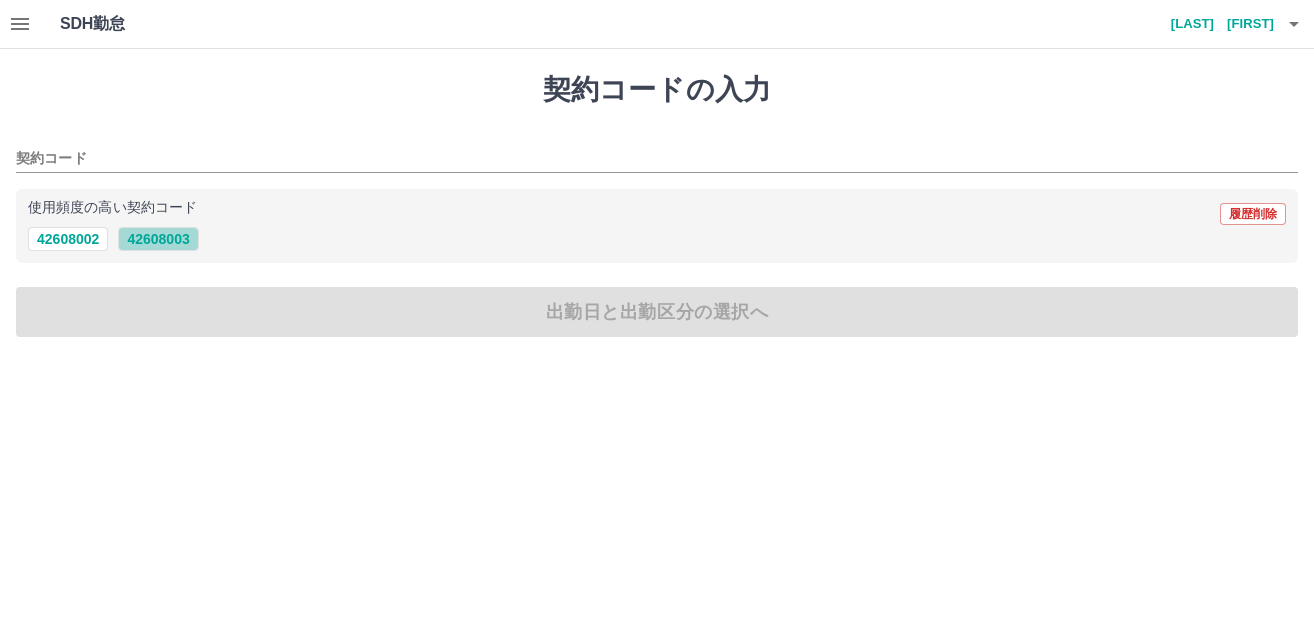 click on "42608003" at bounding box center (158, 239) 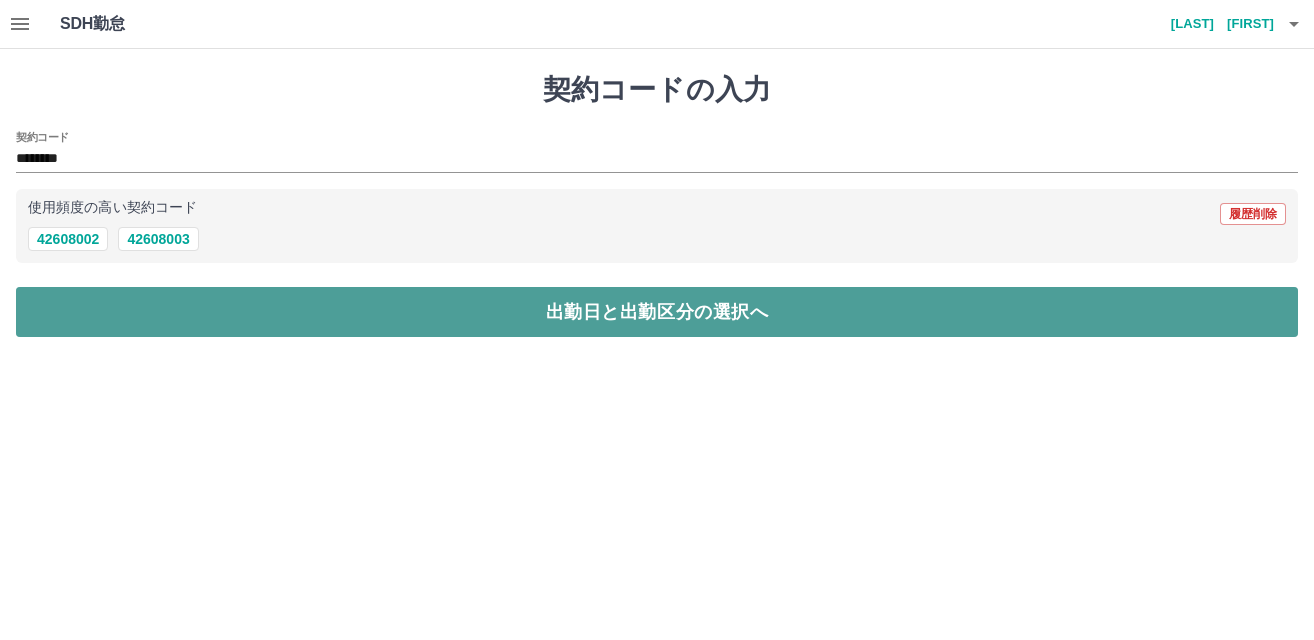 click on "出勤日と出勤区分の選択へ" at bounding box center [657, 312] 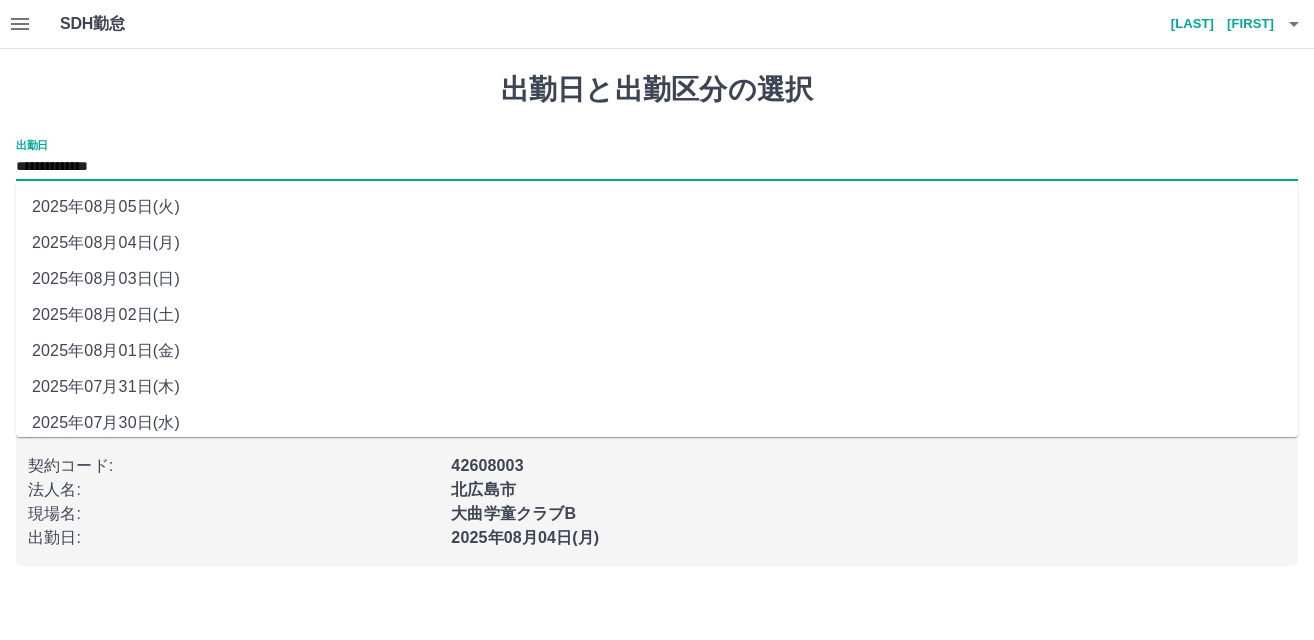click on "**********" at bounding box center (657, 167) 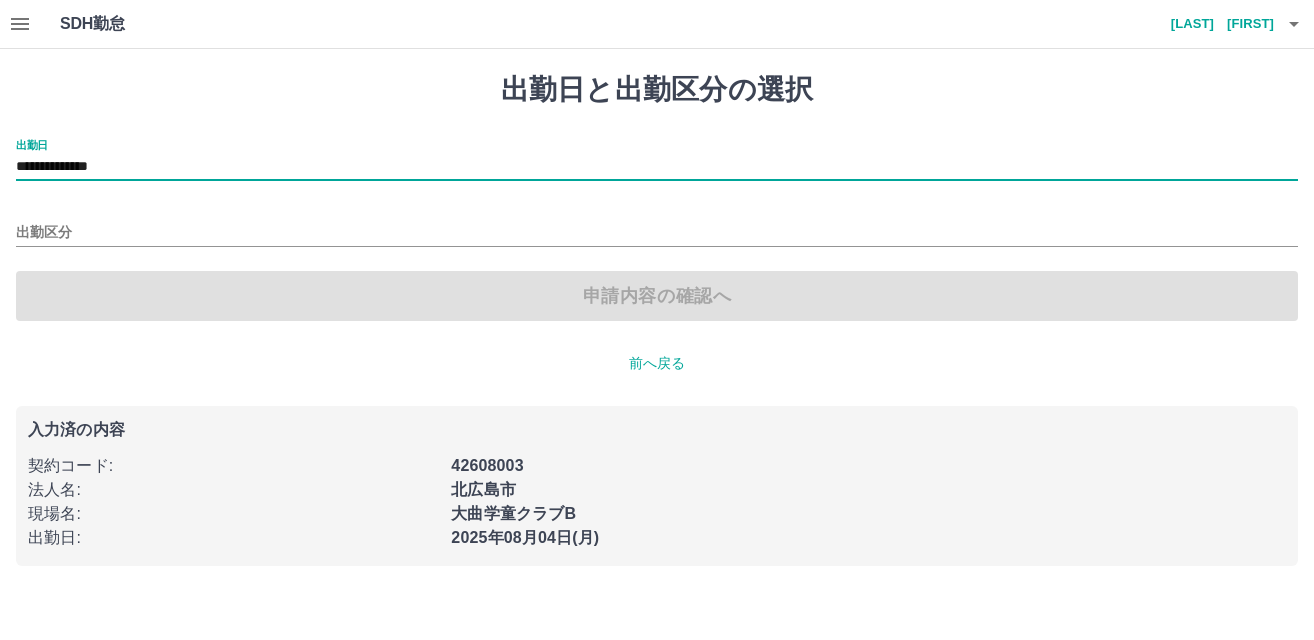 click on "出勤区分" at bounding box center [657, 226] 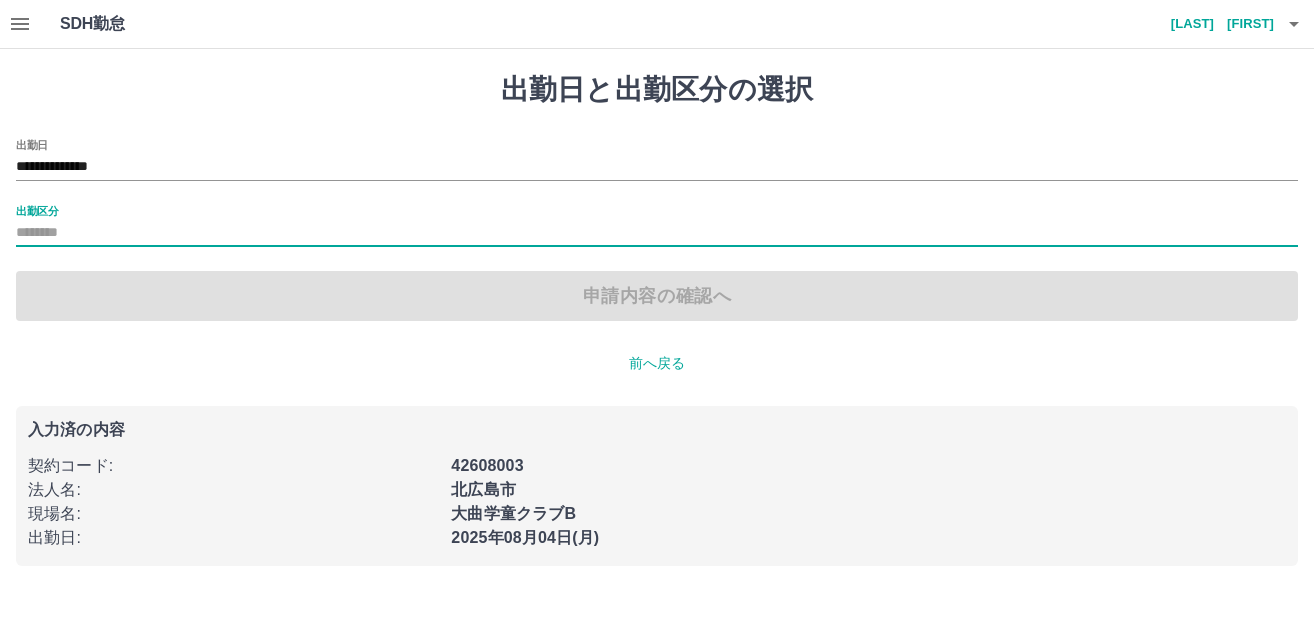 click on "出勤区分" at bounding box center (657, 226) 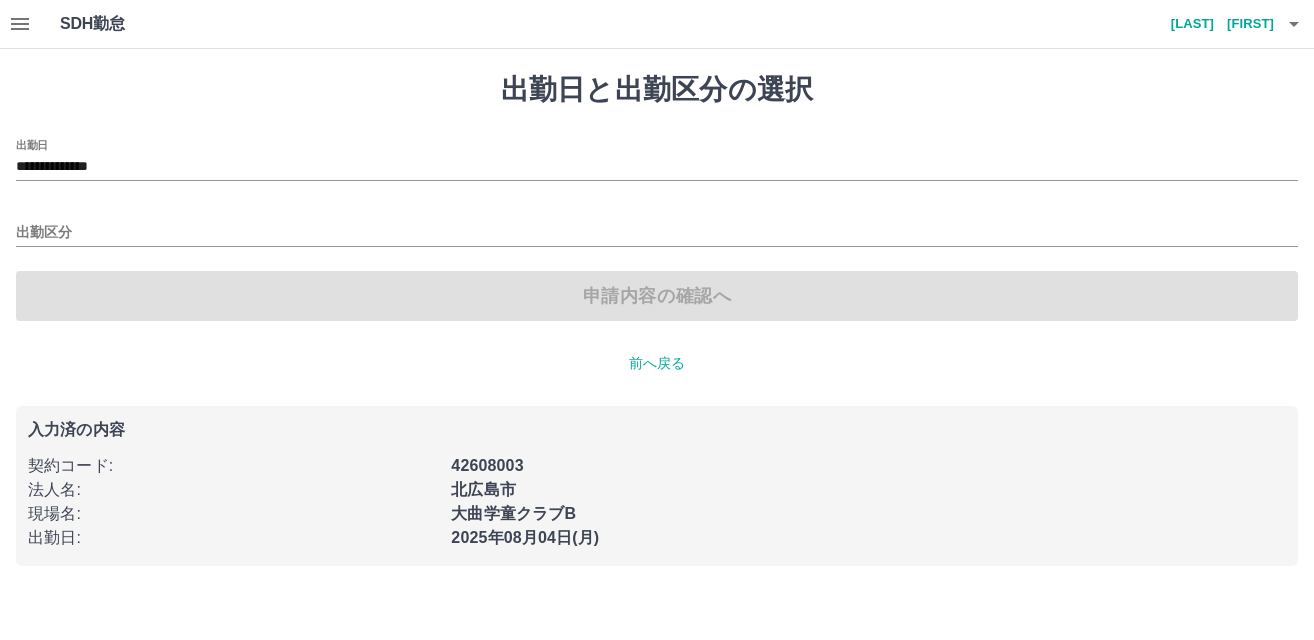 click on "申請内容の確認へ" at bounding box center [657, 296] 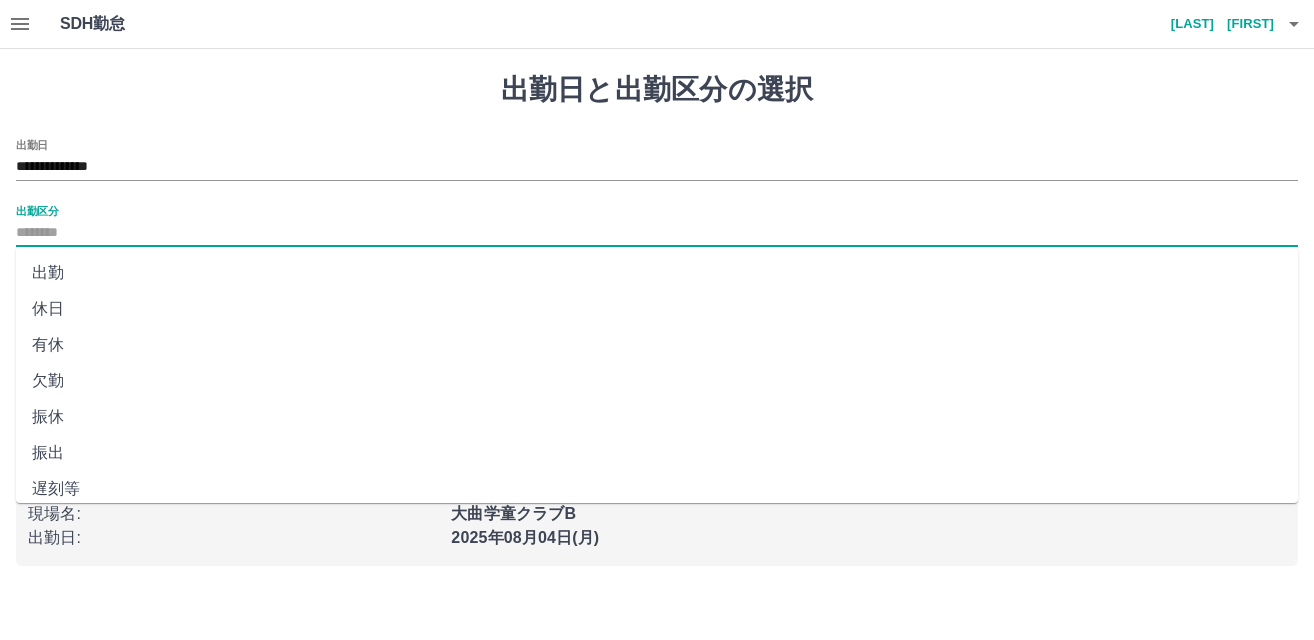 click on "出勤区分" at bounding box center [657, 233] 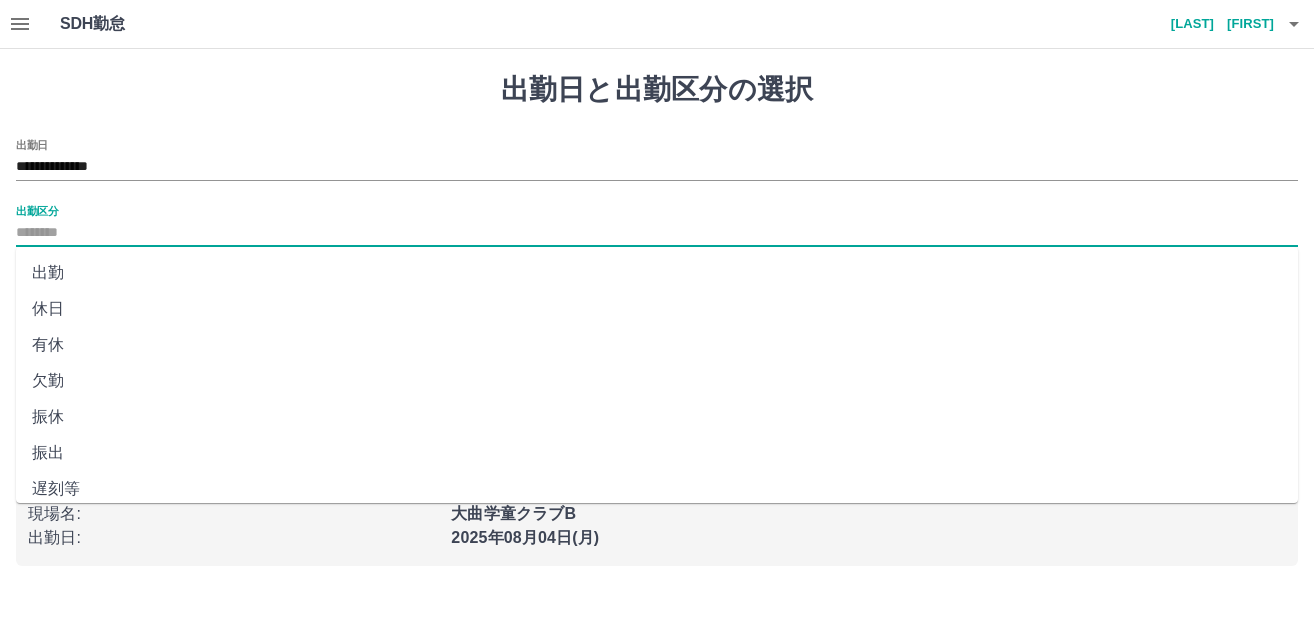 click on "休日" at bounding box center [657, 309] 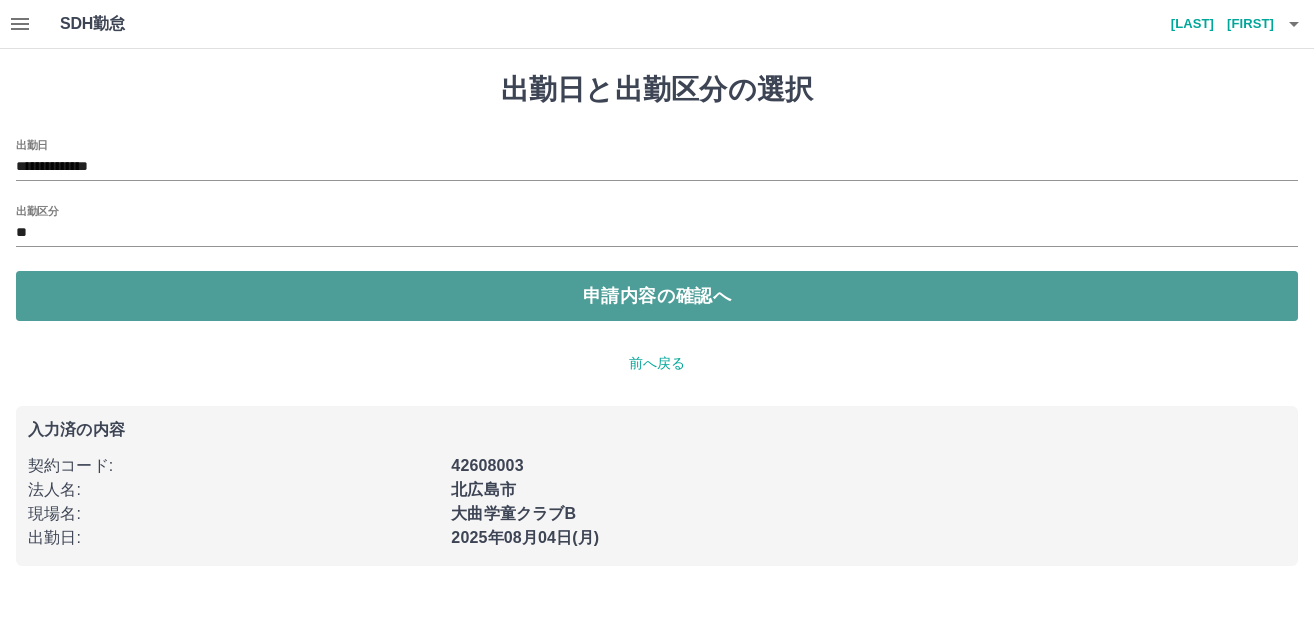 click on "申請内容の確認へ" at bounding box center [657, 296] 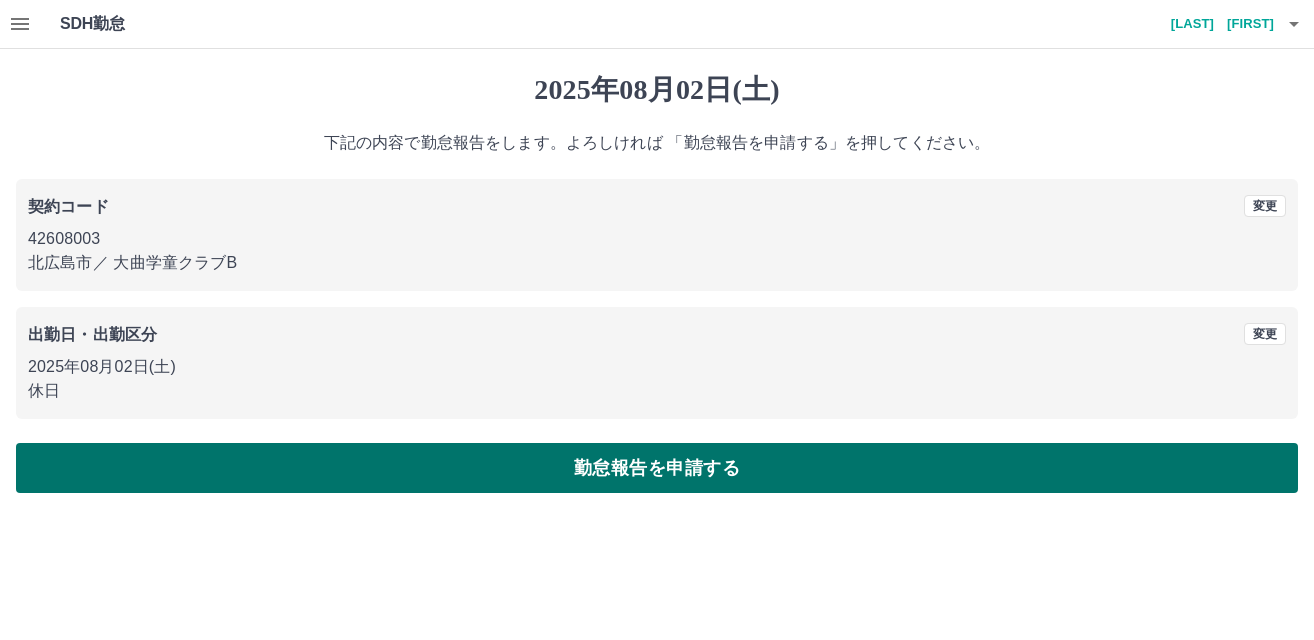 click on "勤怠報告を申請する" at bounding box center [657, 468] 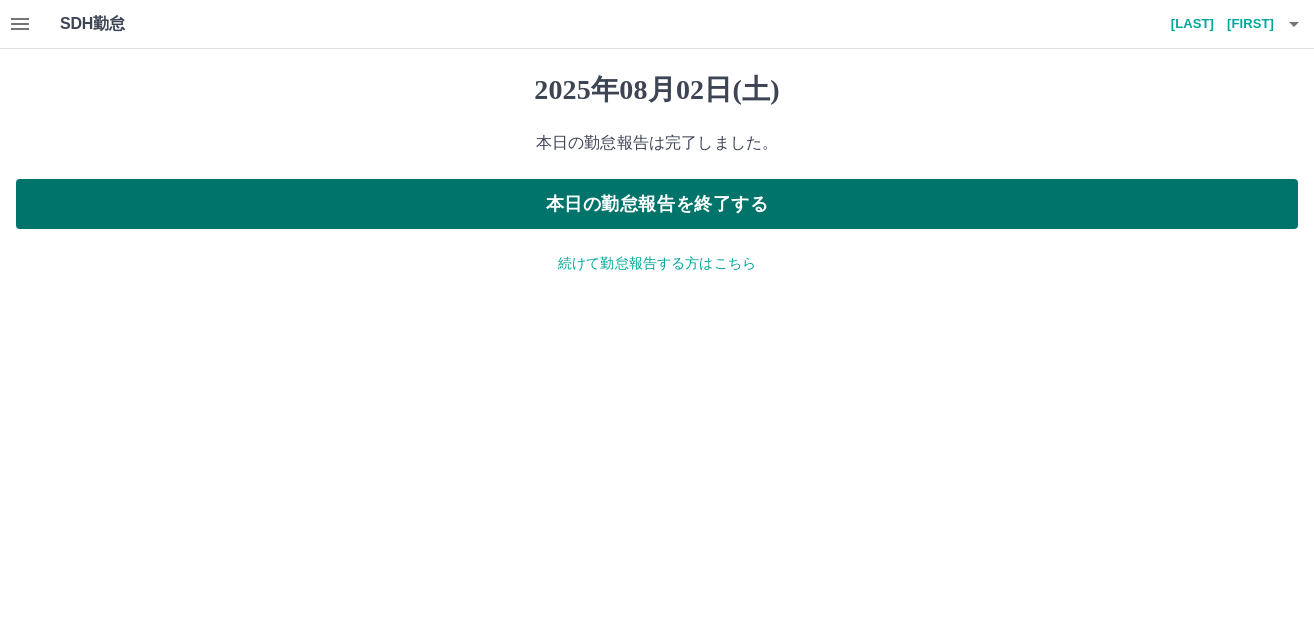 click on "本日の勤怠報告を終了する" at bounding box center [657, 204] 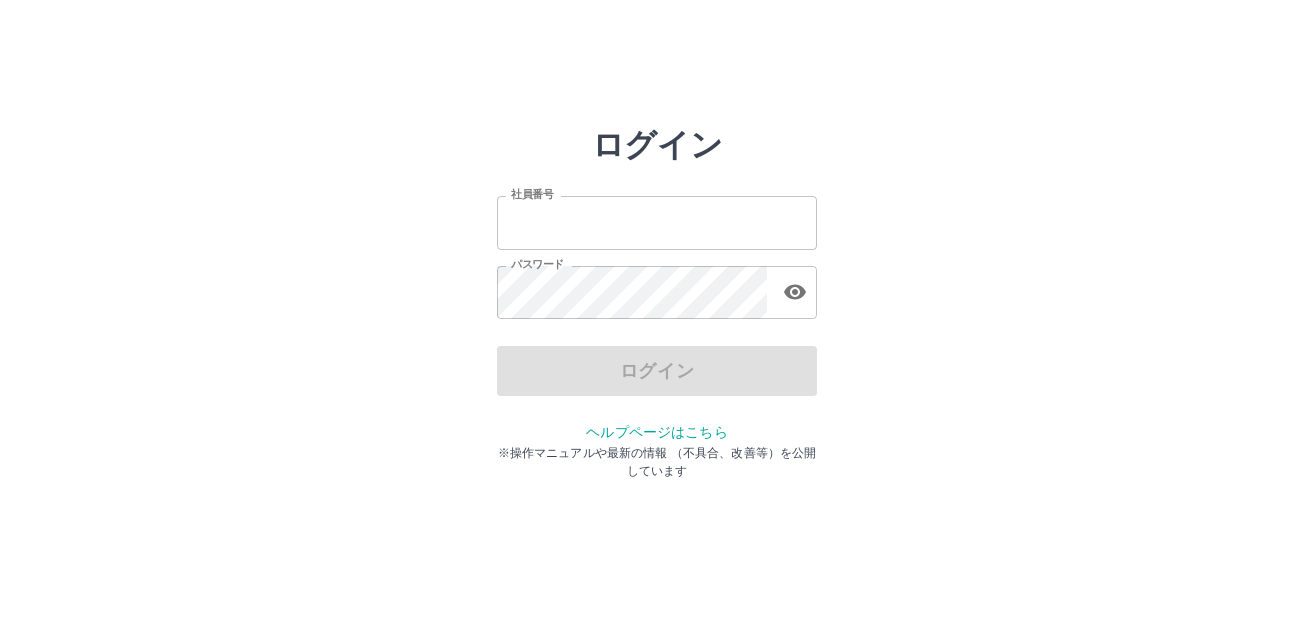 scroll, scrollTop: 0, scrollLeft: 0, axis: both 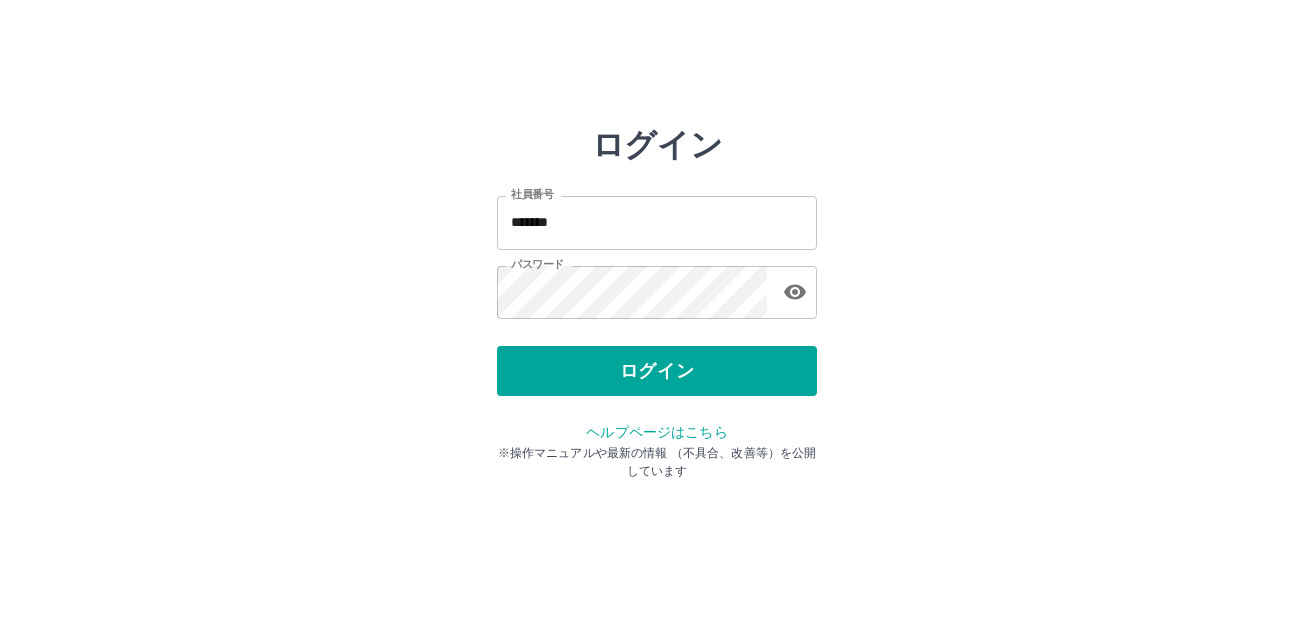 click on "ログイン" at bounding box center (657, 371) 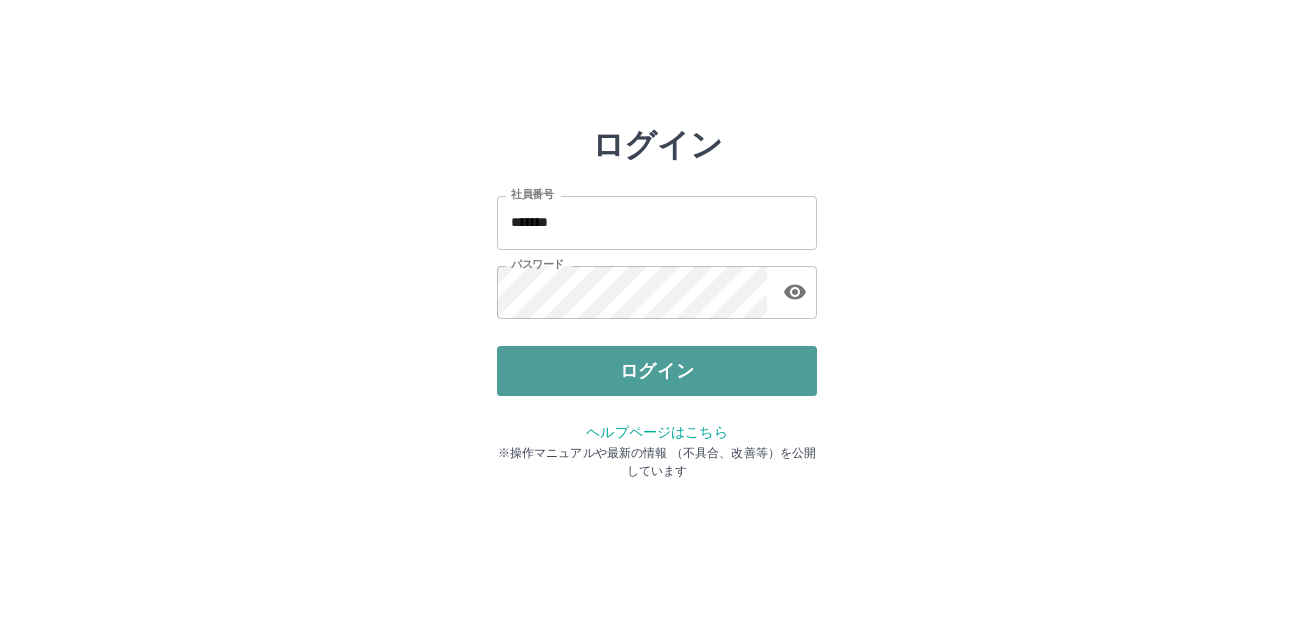 click on "ログイン" at bounding box center [657, 371] 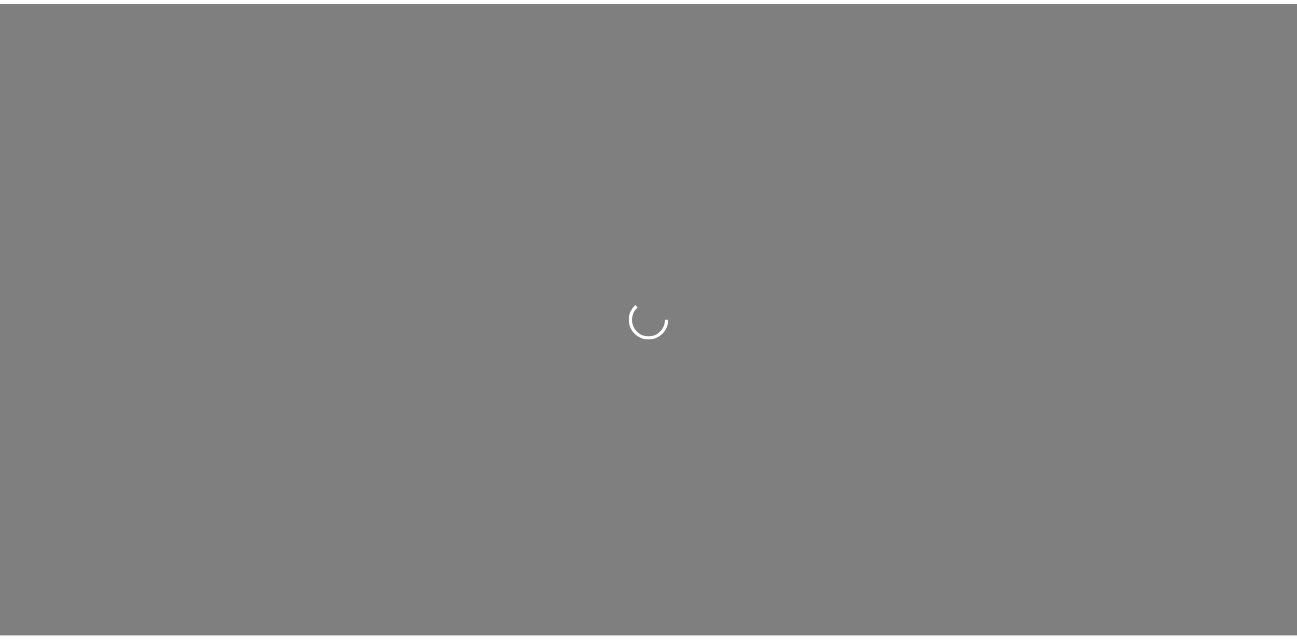 scroll, scrollTop: 0, scrollLeft: 0, axis: both 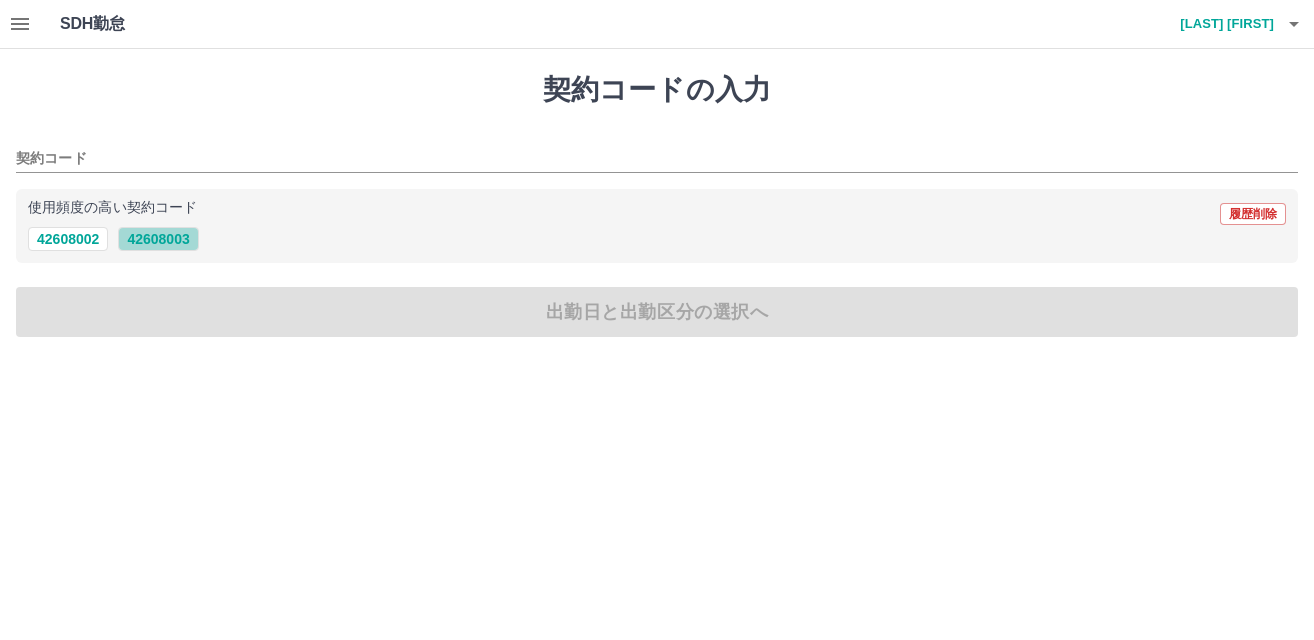 click on "42608003" at bounding box center (158, 239) 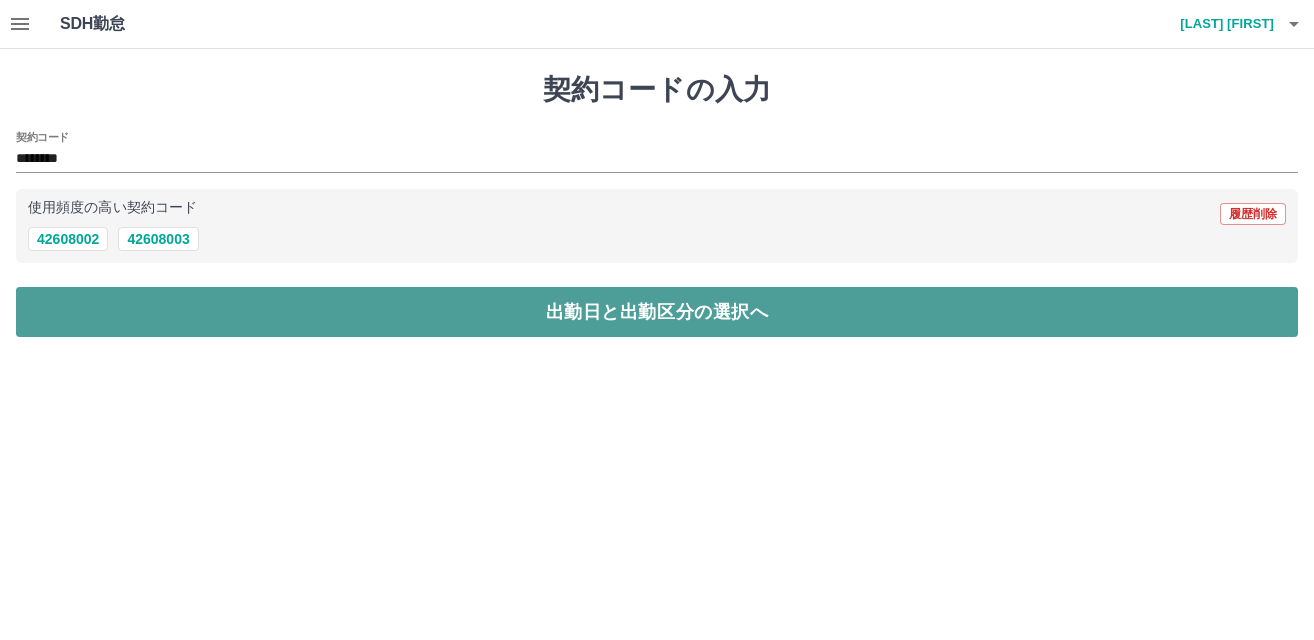 click on "出勤日と出勤区分の選択へ" at bounding box center [657, 312] 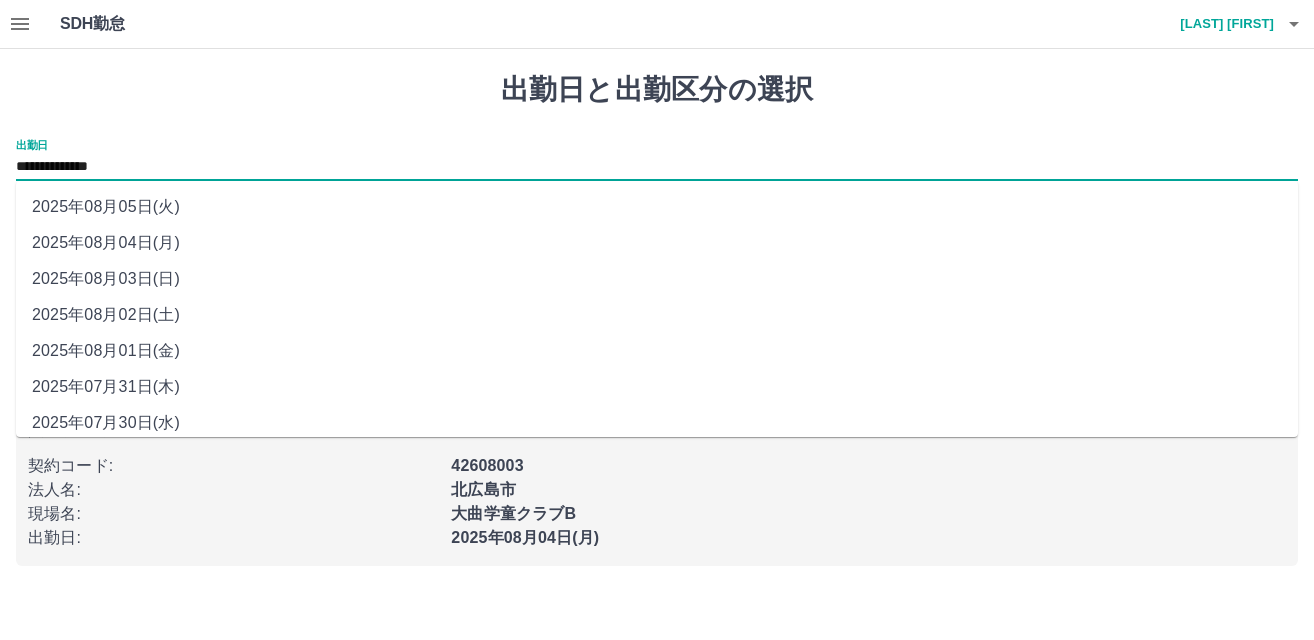 click on "**********" at bounding box center [657, 167] 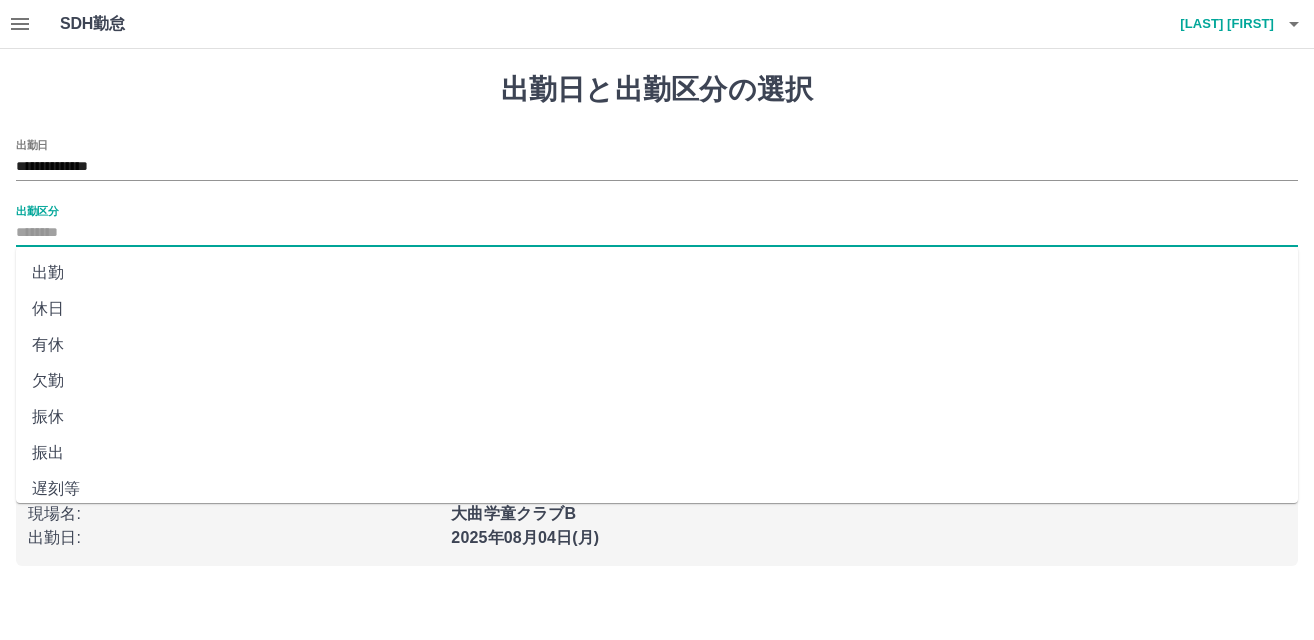 click on "出勤区分" at bounding box center (657, 233) 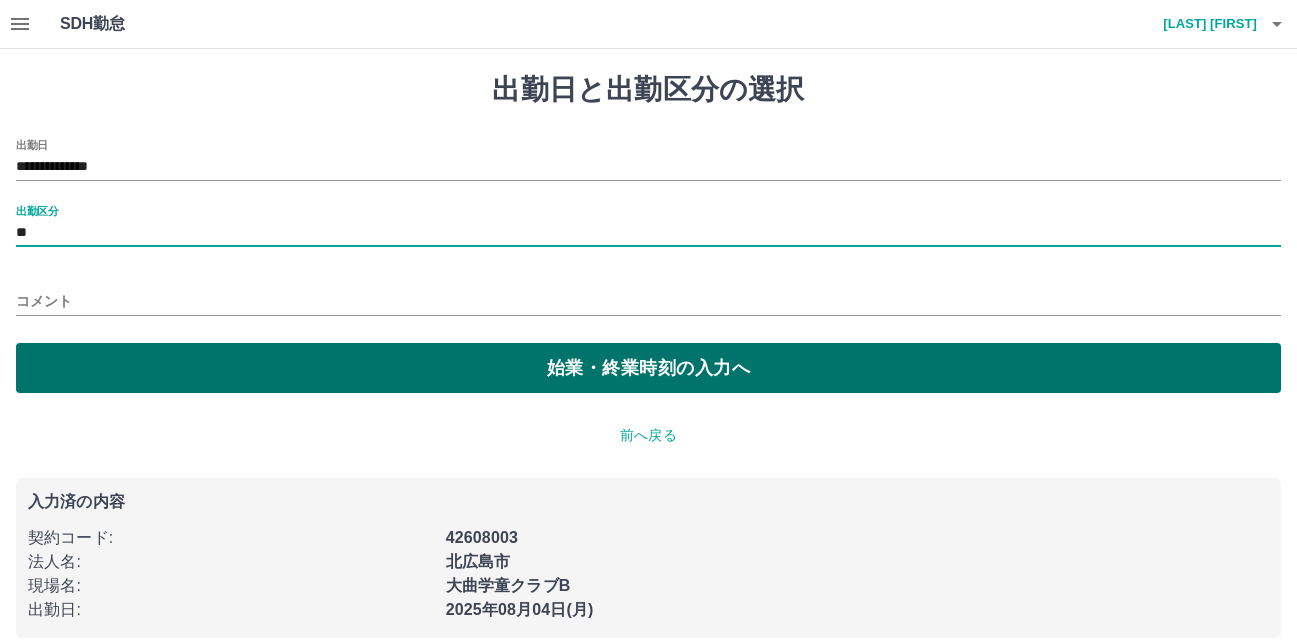 click on "始業・終業時刻の入力へ" at bounding box center [648, 368] 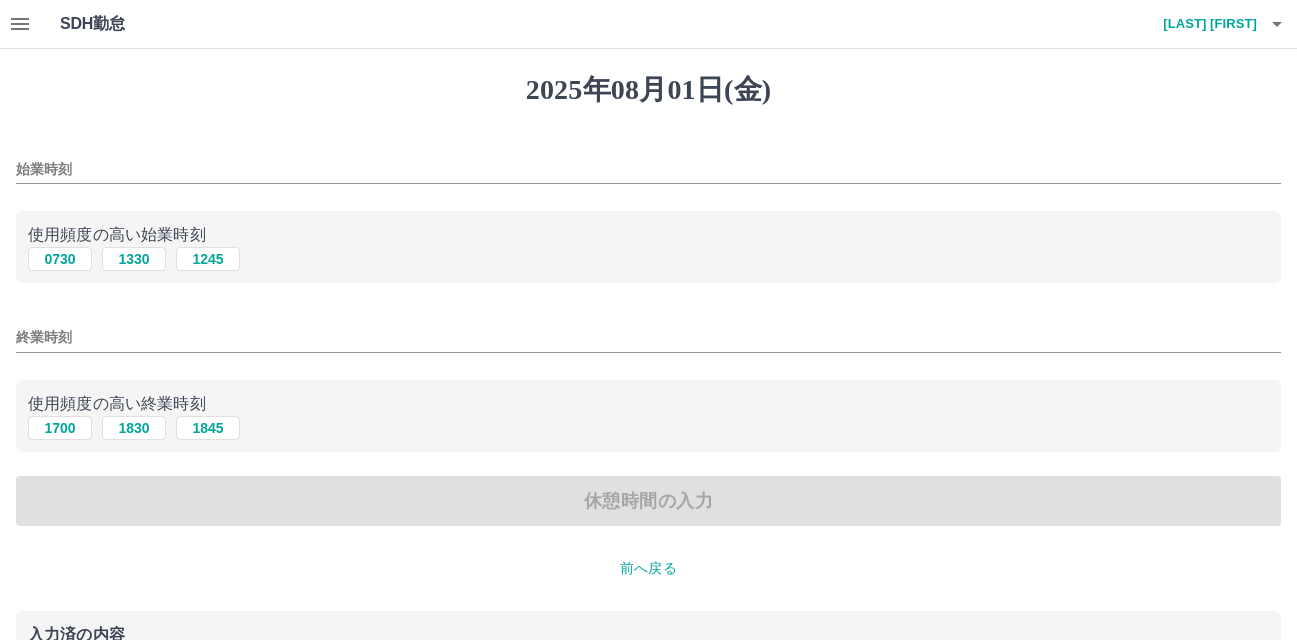 click on "始業時刻" at bounding box center [648, 163] 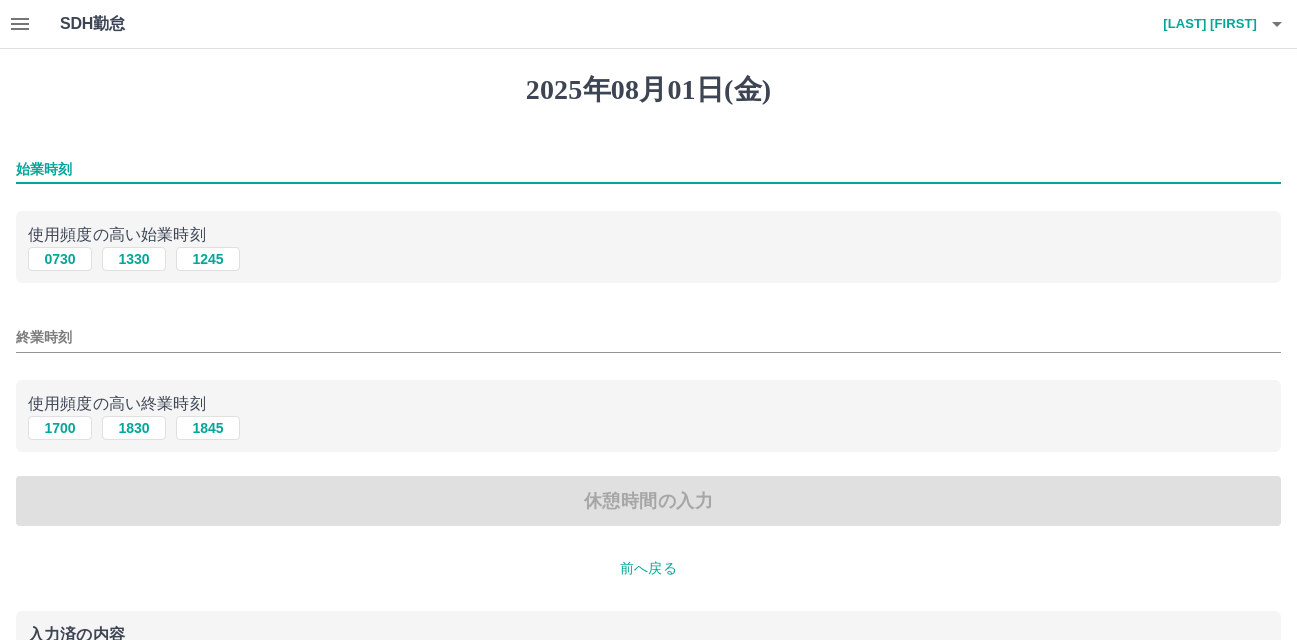 click on "始業時刻" at bounding box center [648, 169] 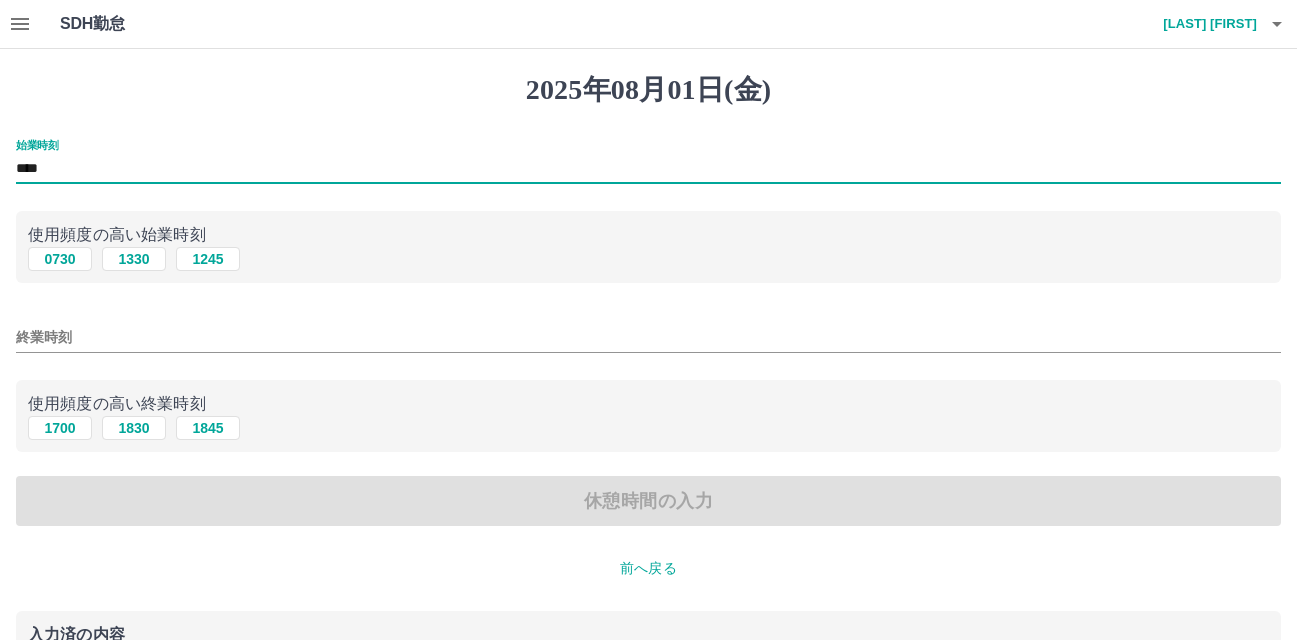 type on "****" 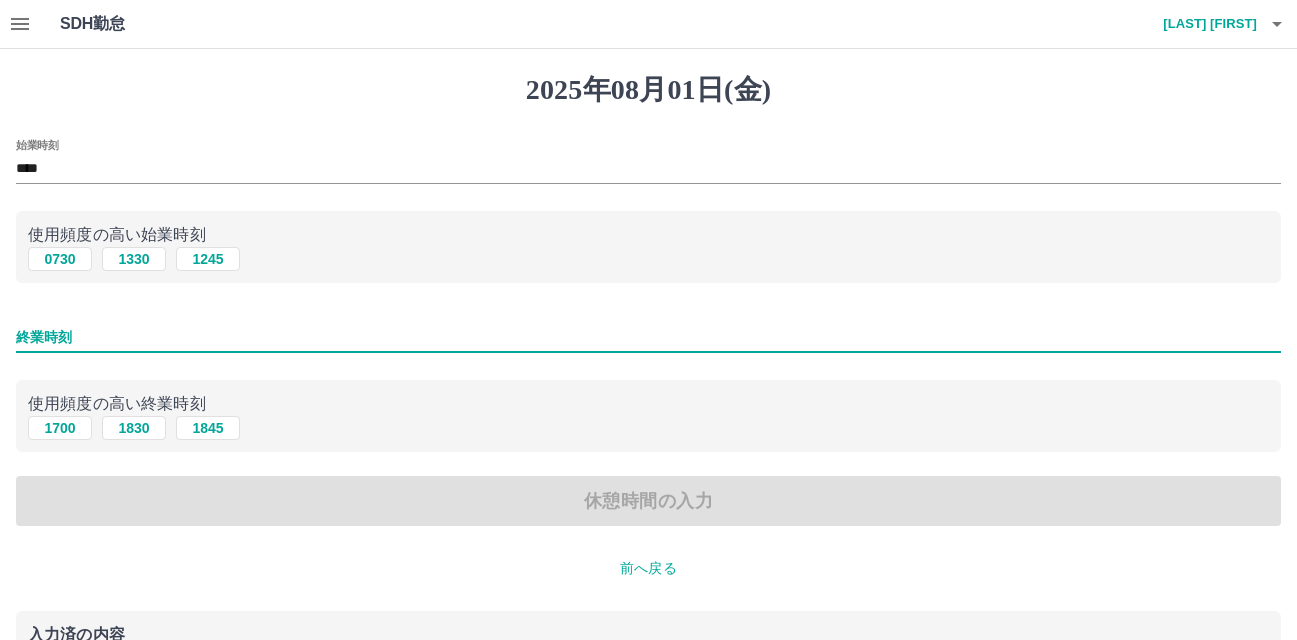click on "終業時刻" at bounding box center (648, 337) 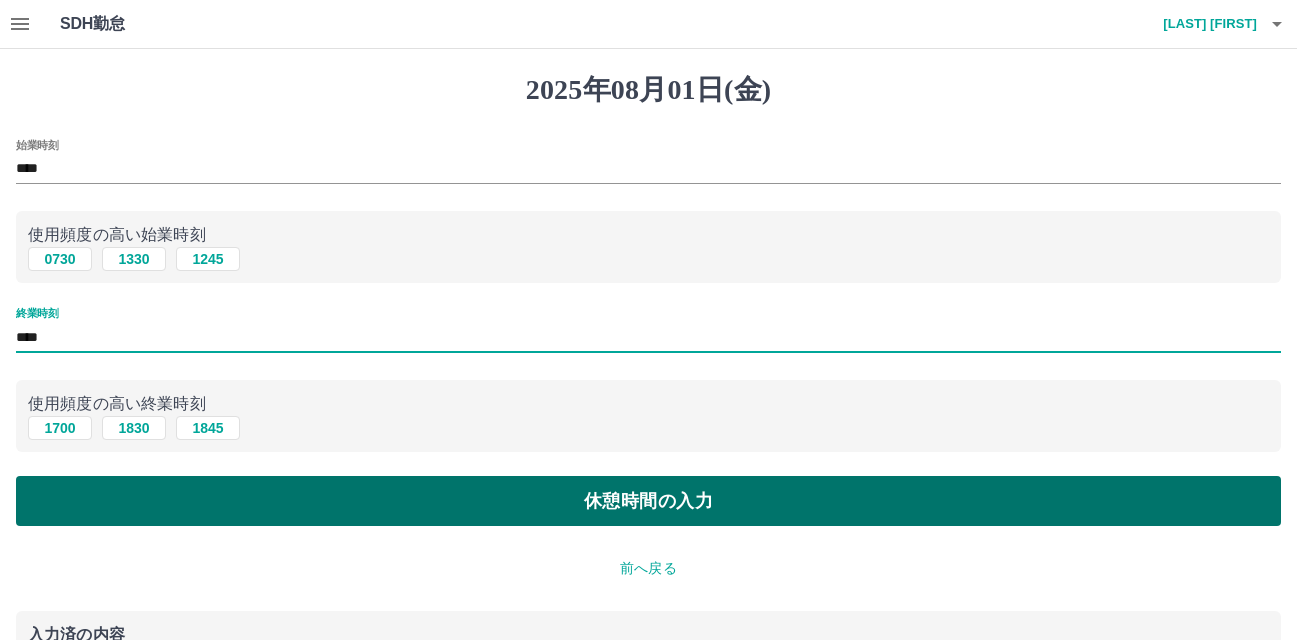 type on "****" 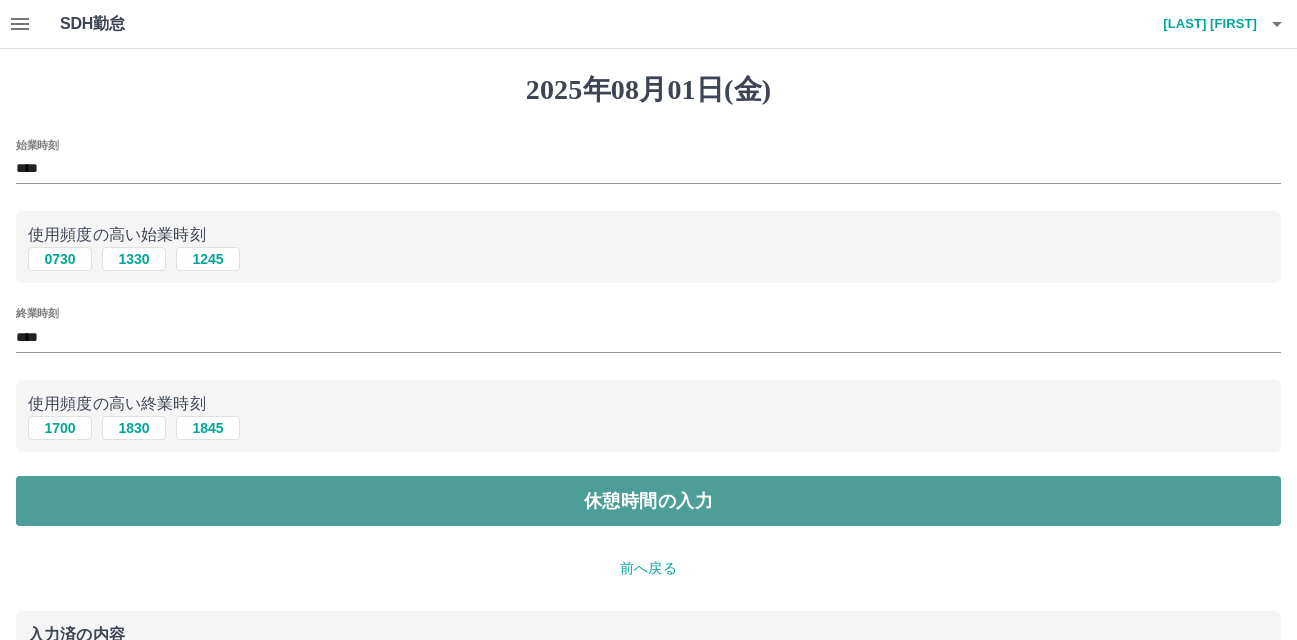 click on "休憩時間の入力" at bounding box center (648, 501) 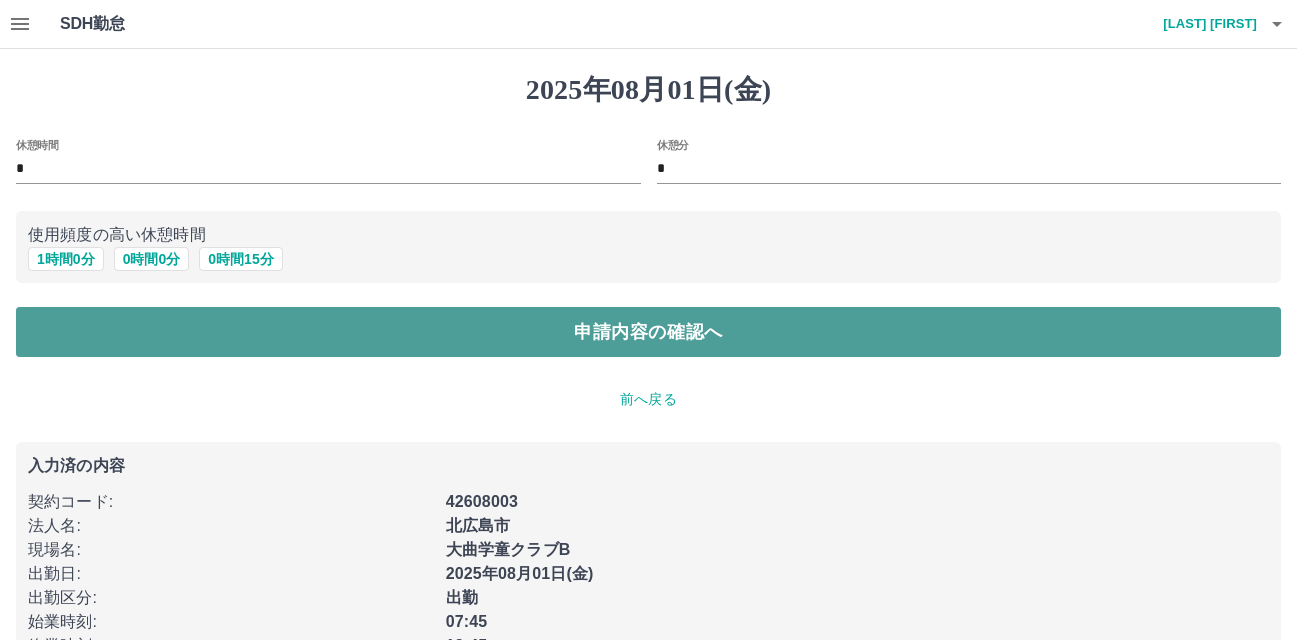 click on "申請内容の確認へ" at bounding box center [648, 332] 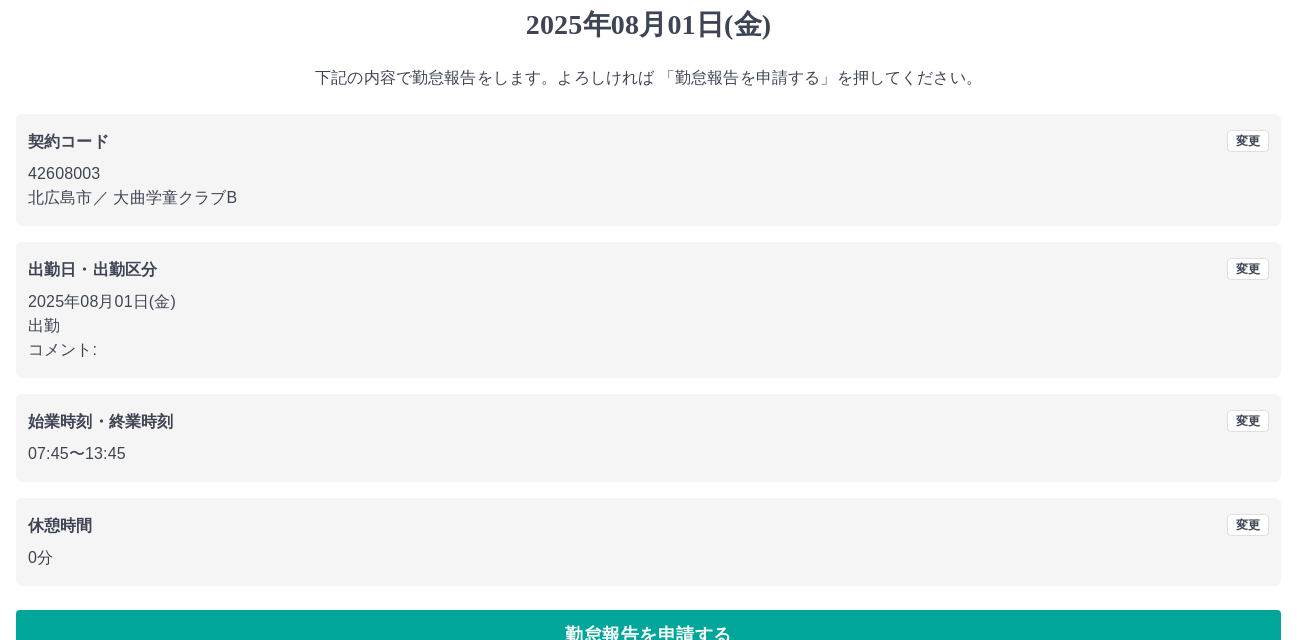 scroll, scrollTop: 100, scrollLeft: 0, axis: vertical 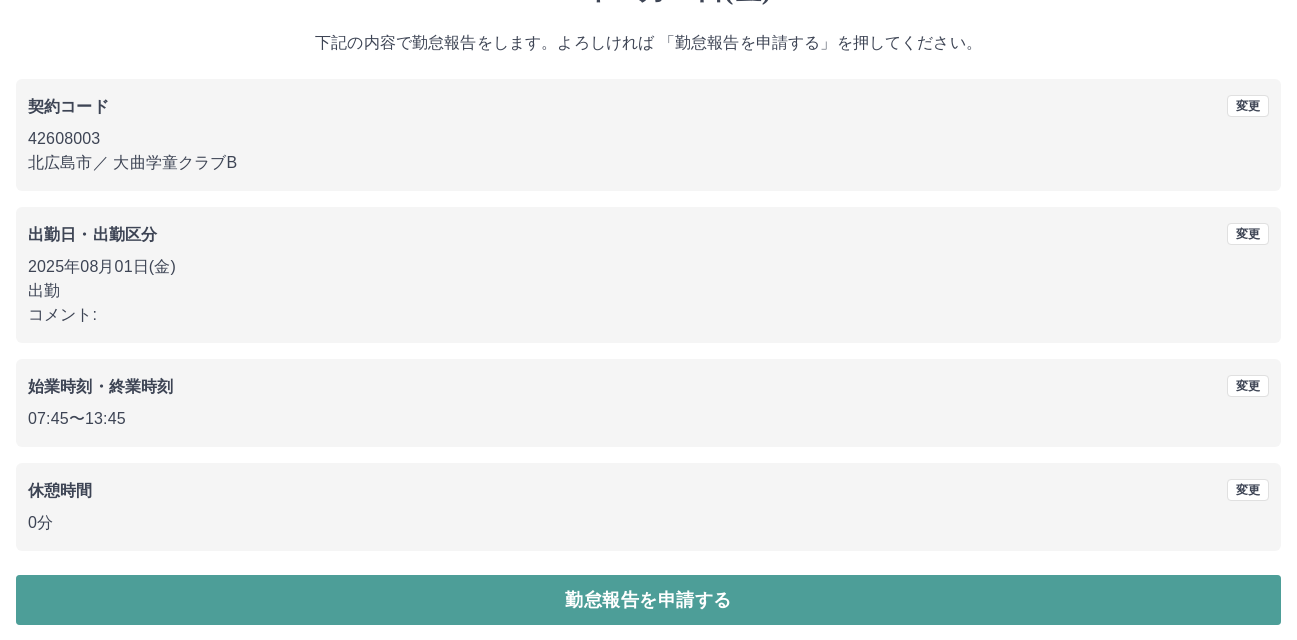 click on "勤怠報告を申請する" at bounding box center [648, 600] 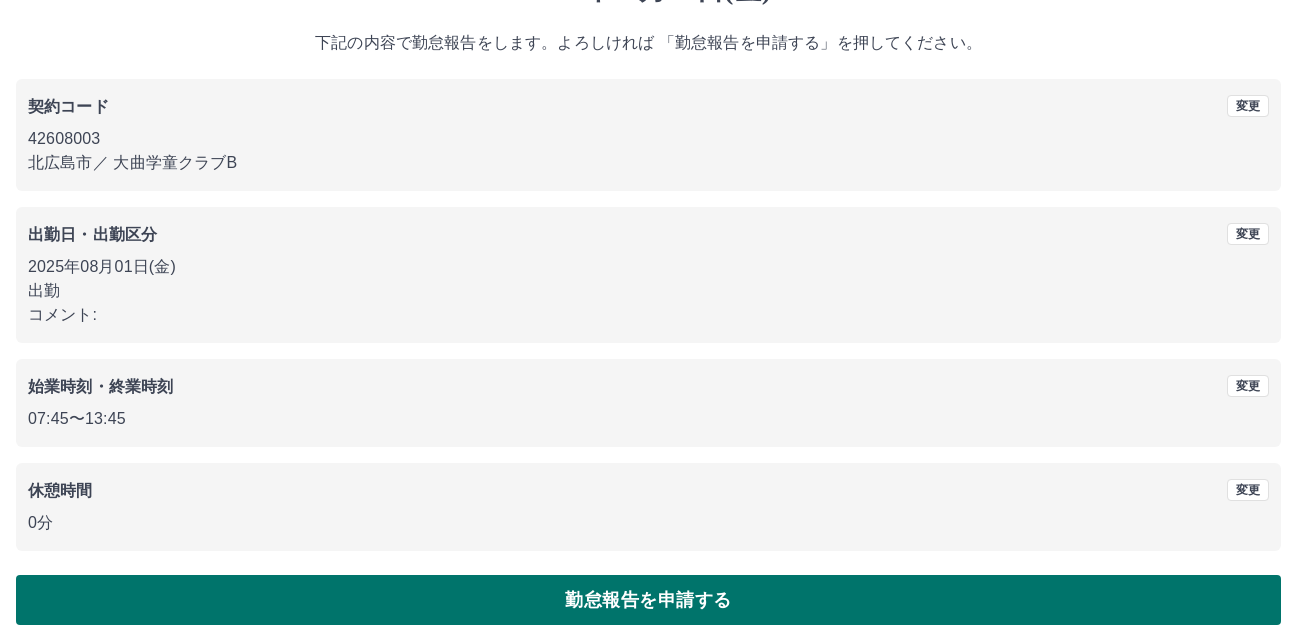 scroll, scrollTop: 0, scrollLeft: 0, axis: both 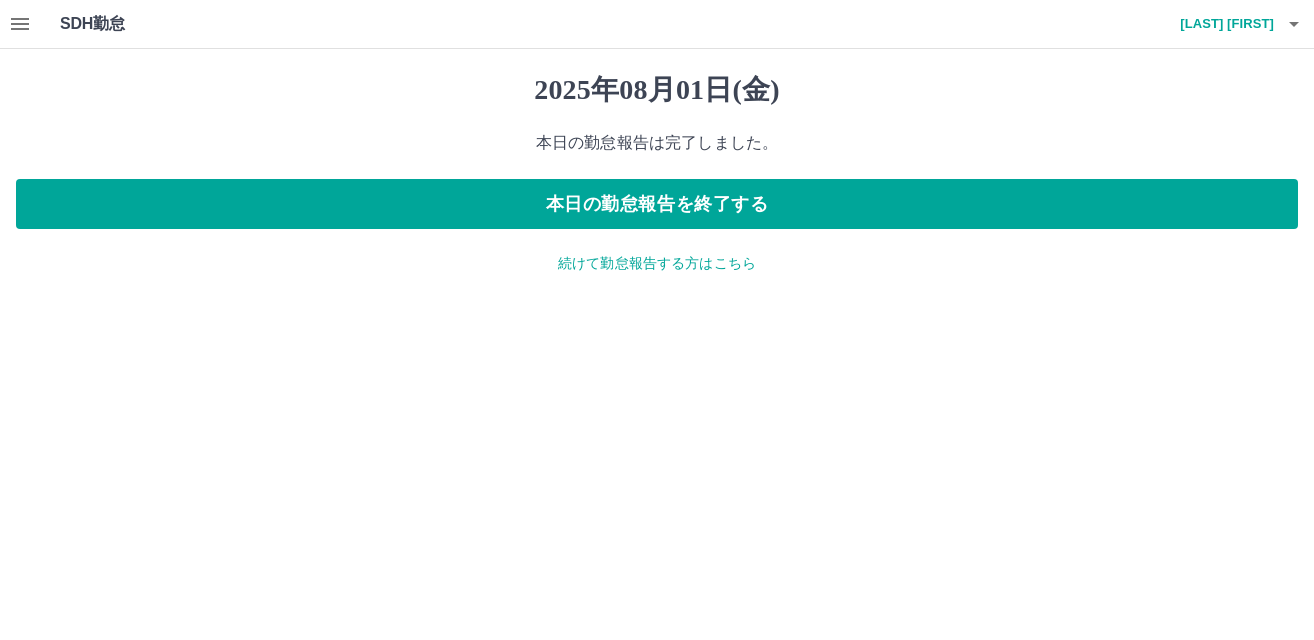 click on "続けて勤怠報告する方はこちら" at bounding box center (657, 263) 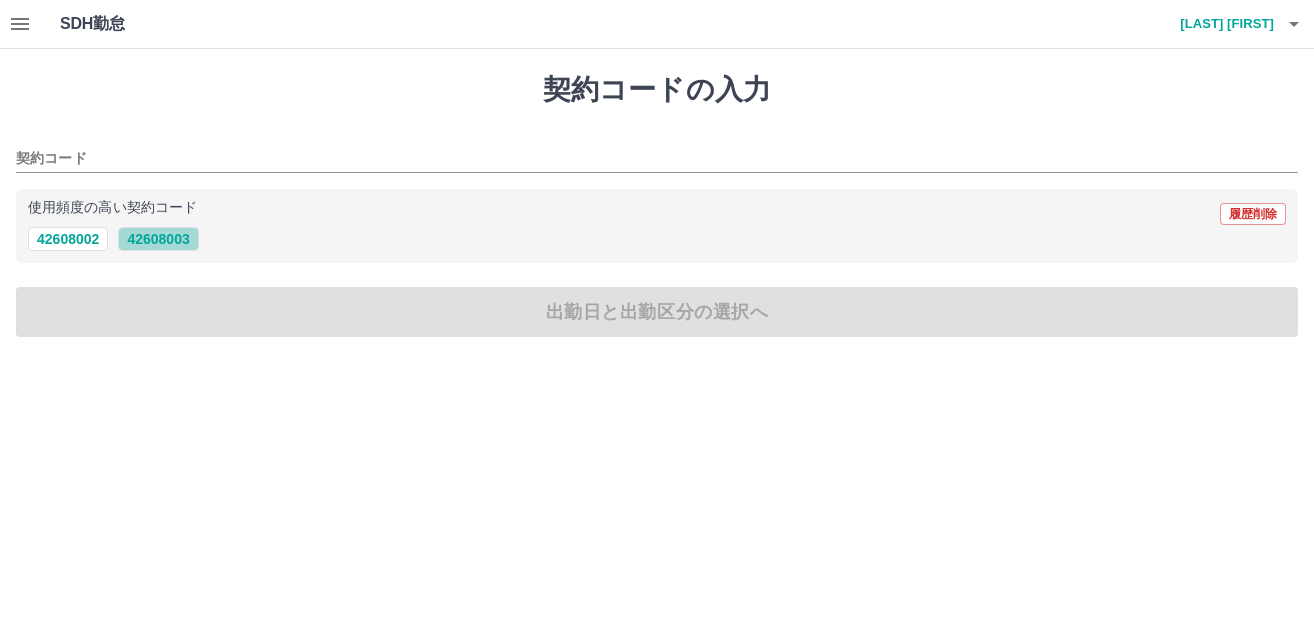 click on "42608003" at bounding box center [158, 239] 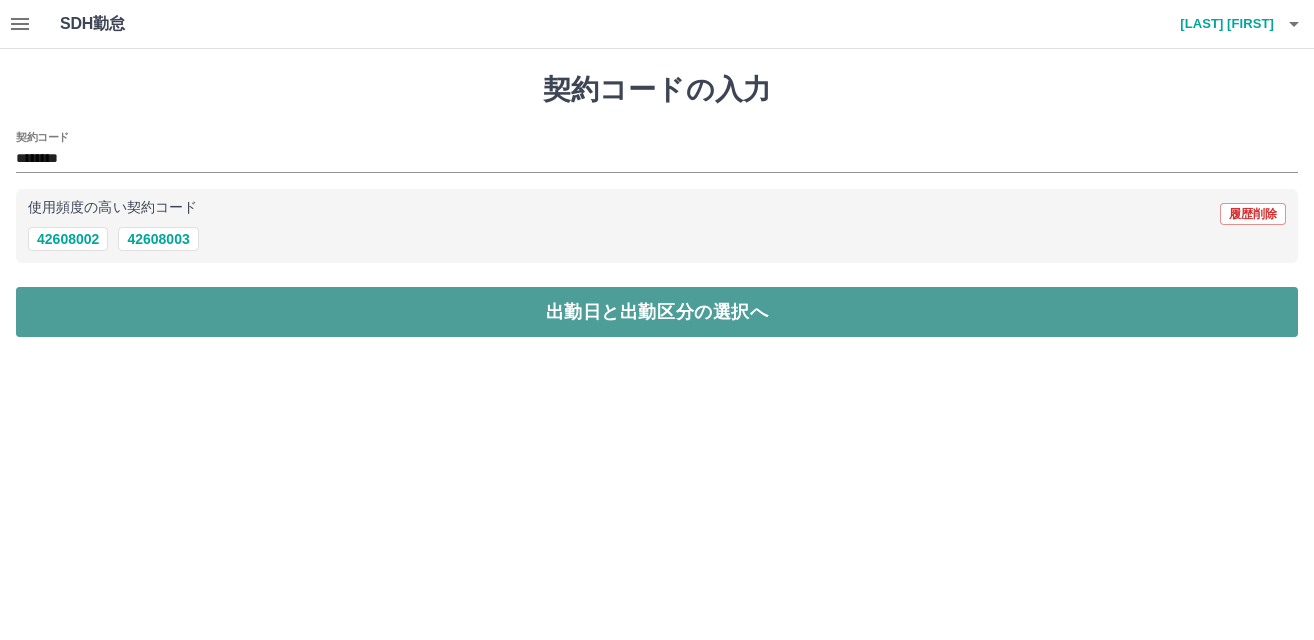 click on "出勤日と出勤区分の選択へ" at bounding box center (657, 312) 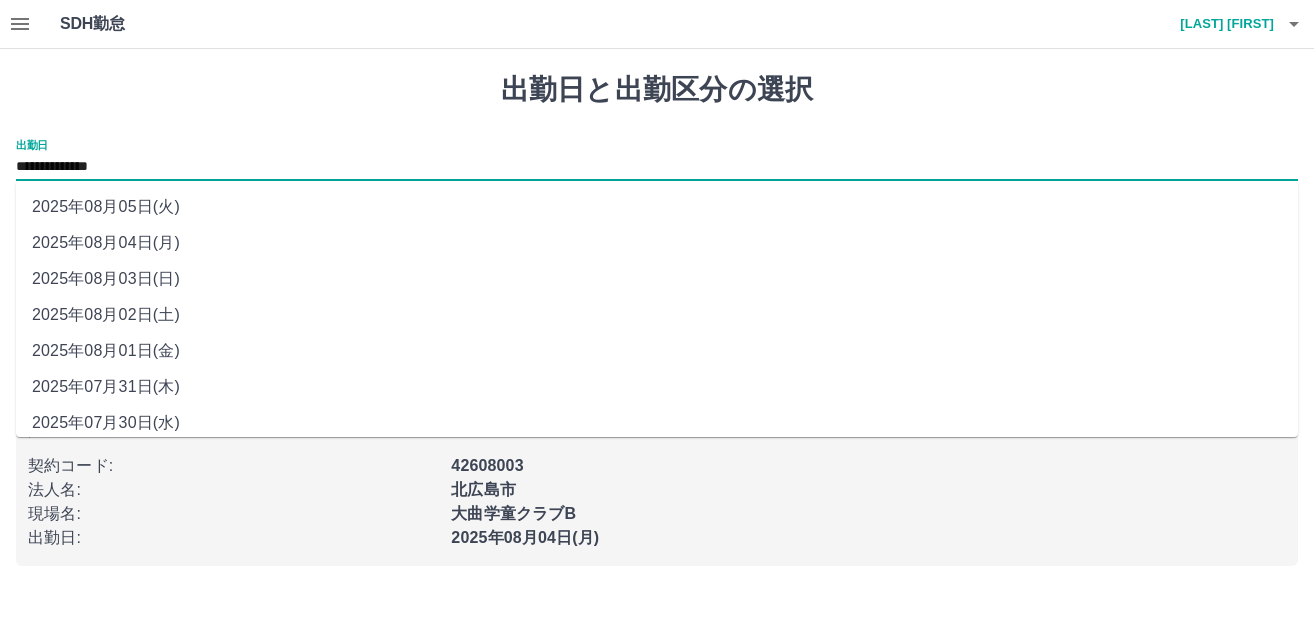 click on "**********" at bounding box center [657, 167] 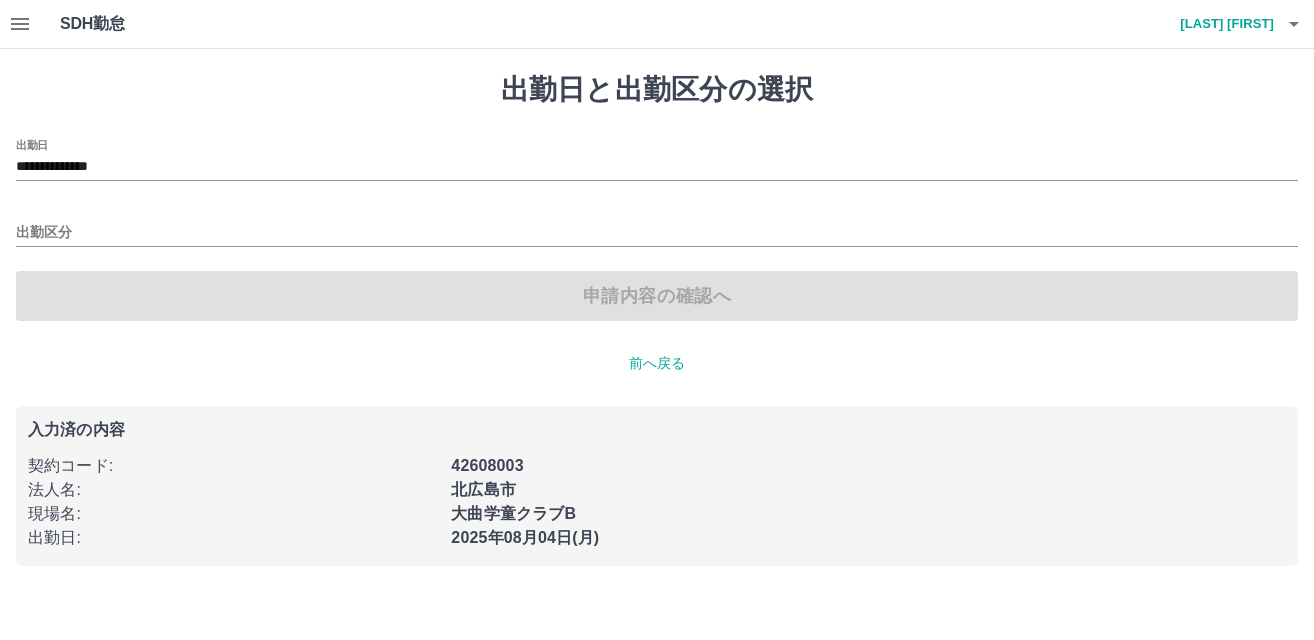 click on "出勤日と出勤区分の選択" at bounding box center [657, 90] 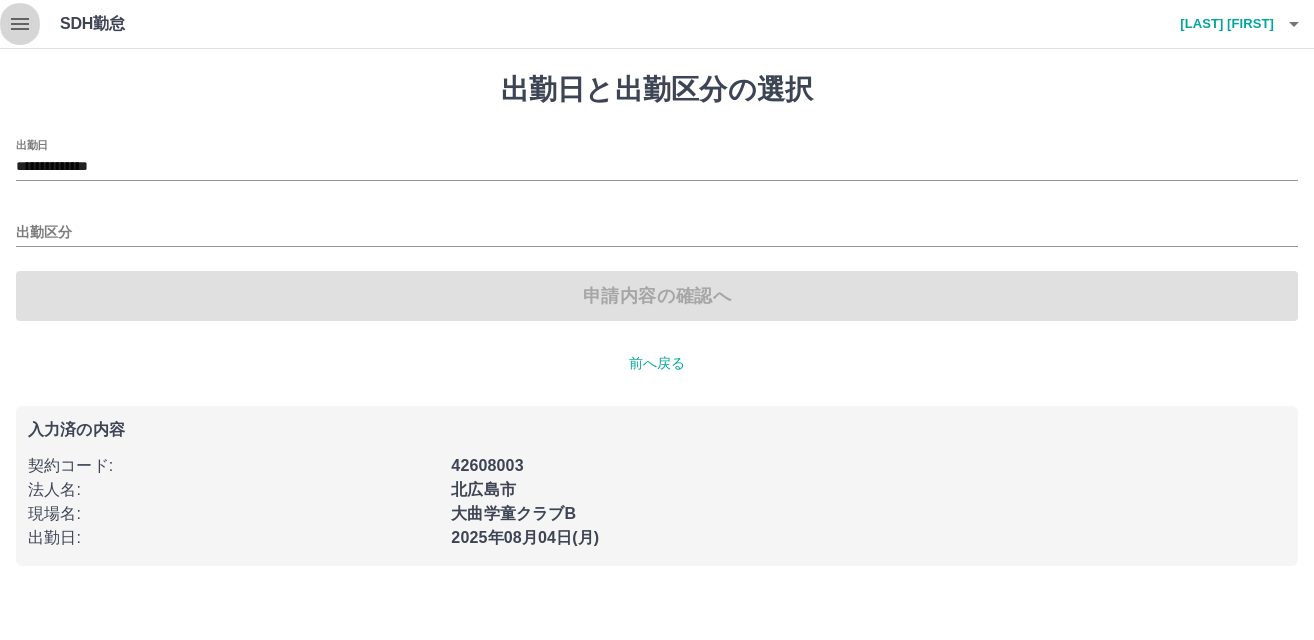 click 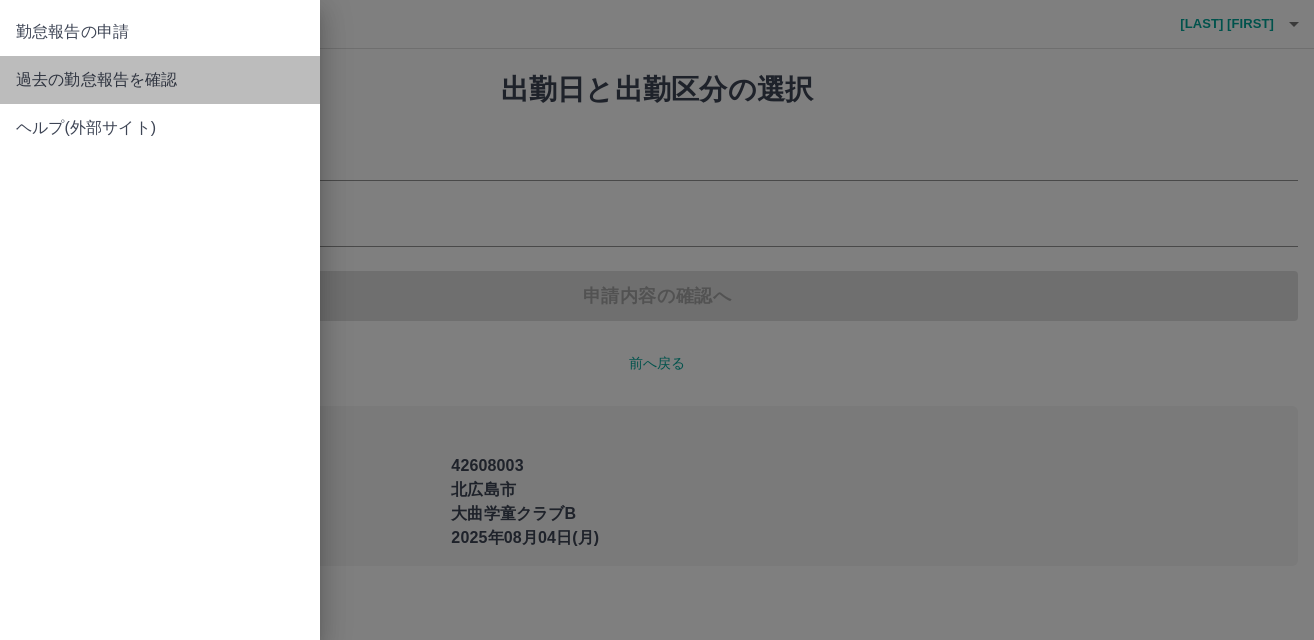 click on "過去の勤怠報告を確認" at bounding box center (160, 80) 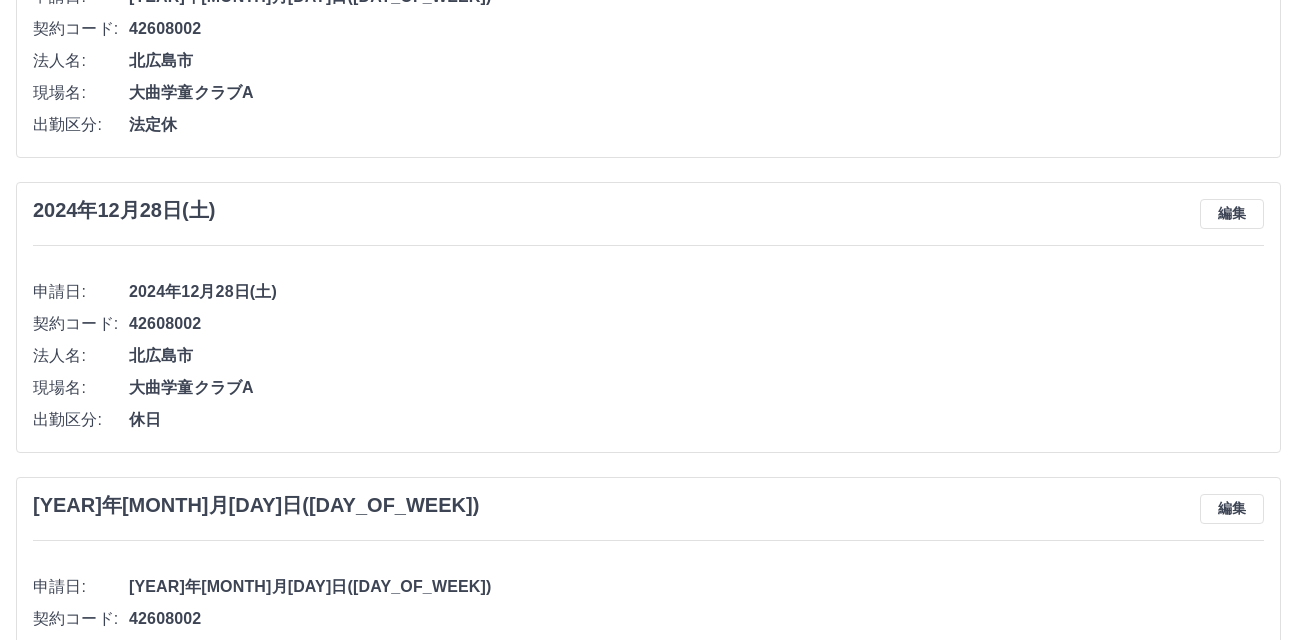 scroll, scrollTop: 2000, scrollLeft: 0, axis: vertical 